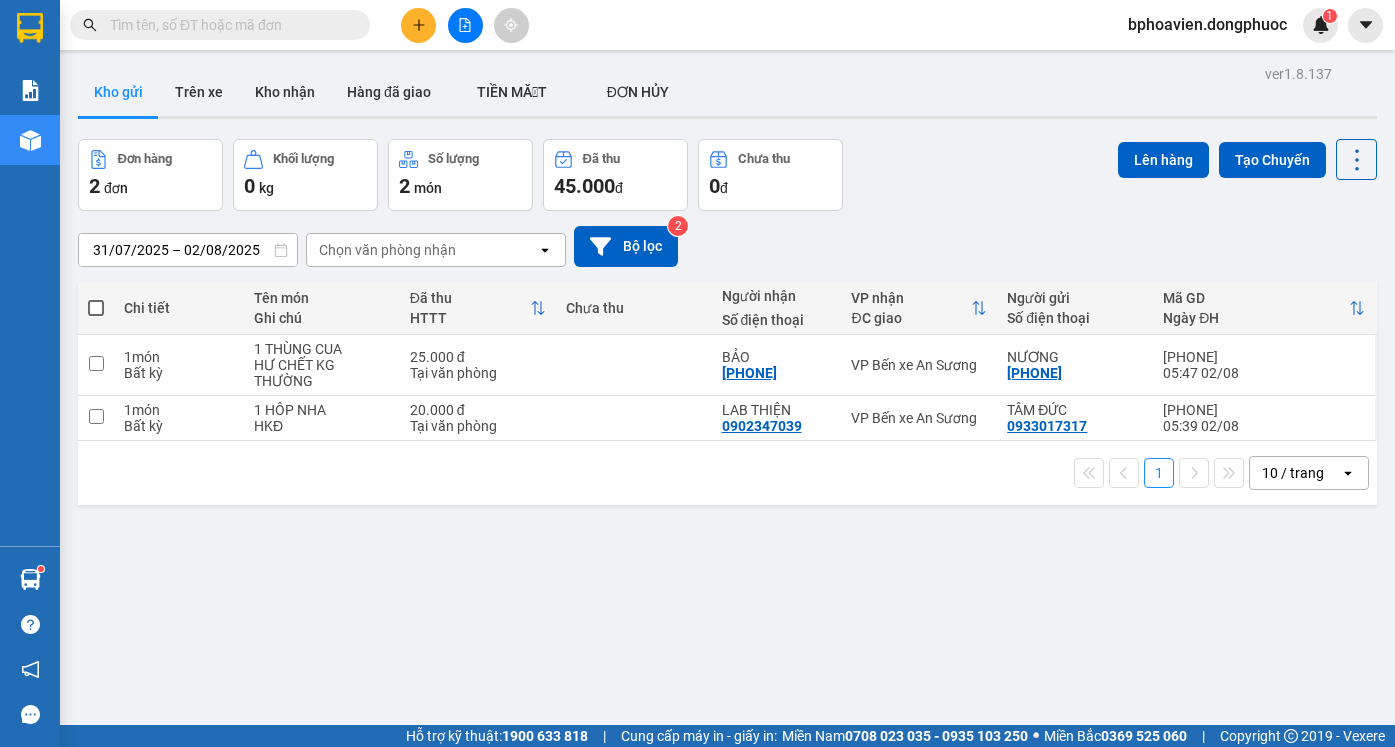 scroll, scrollTop: 0, scrollLeft: 0, axis: both 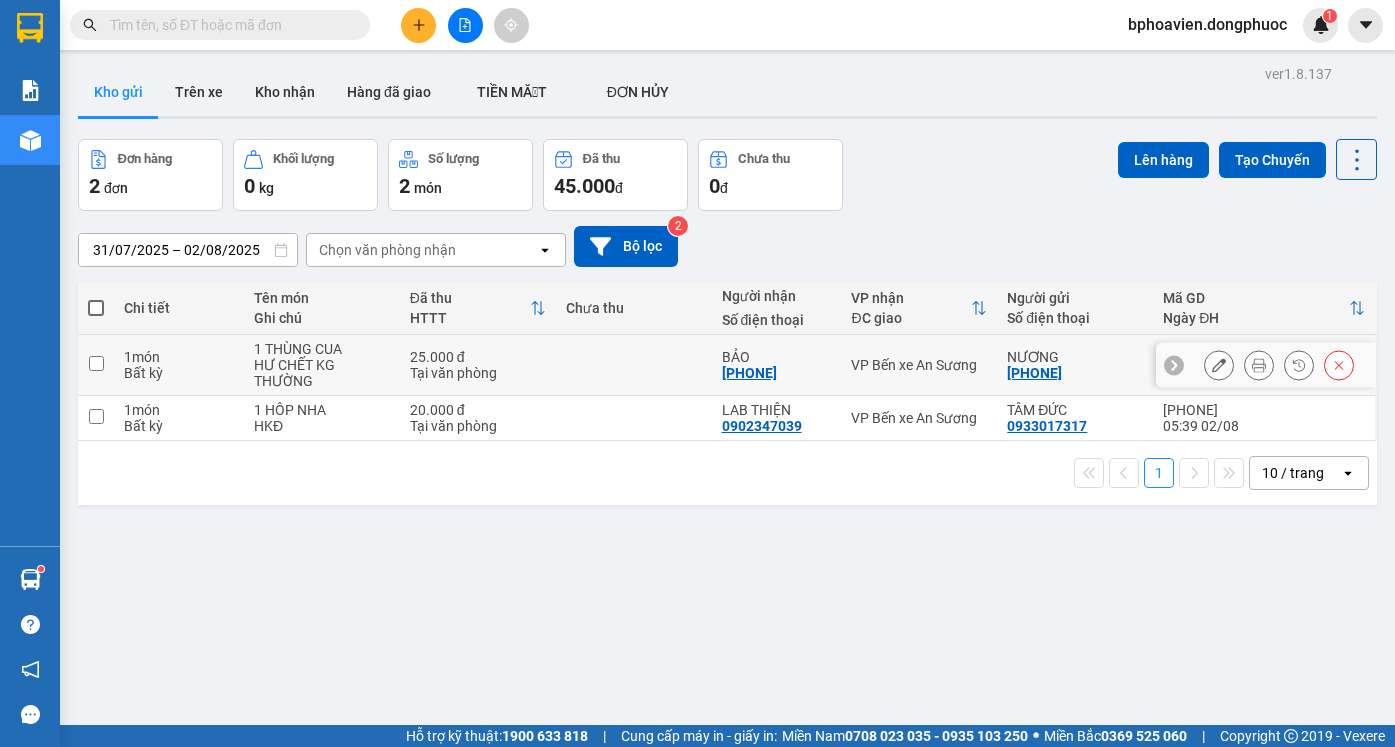 drag, startPoint x: 620, startPoint y: 360, endPoint x: 620, endPoint y: 412, distance: 52 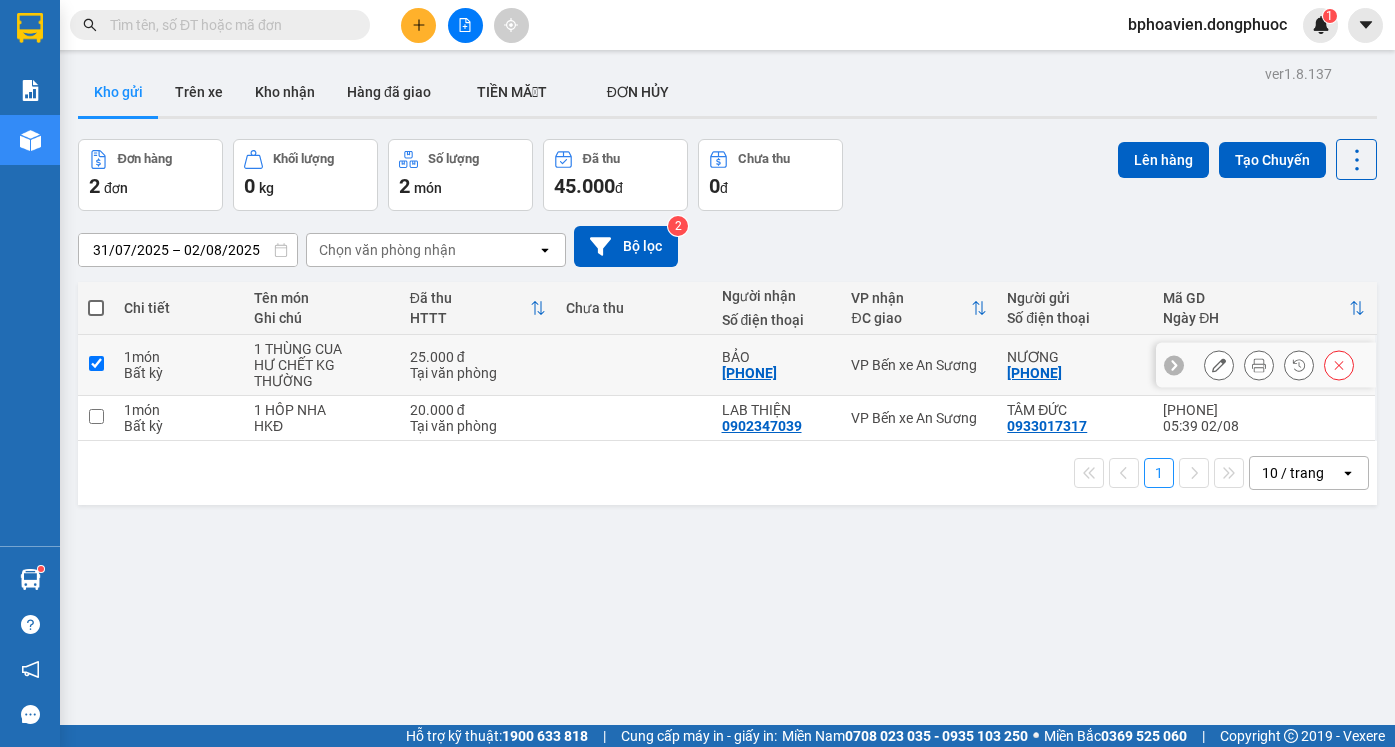 checkbox on "true" 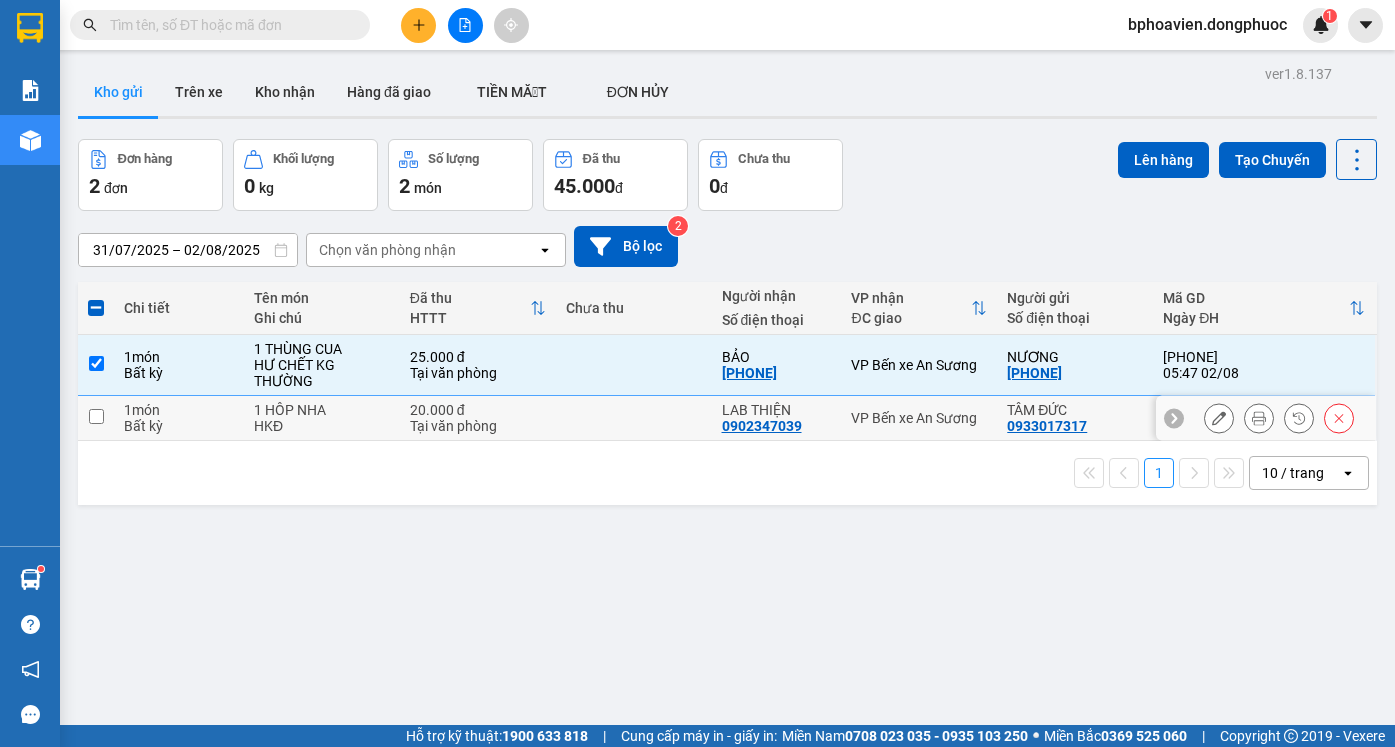 click at bounding box center (634, 418) 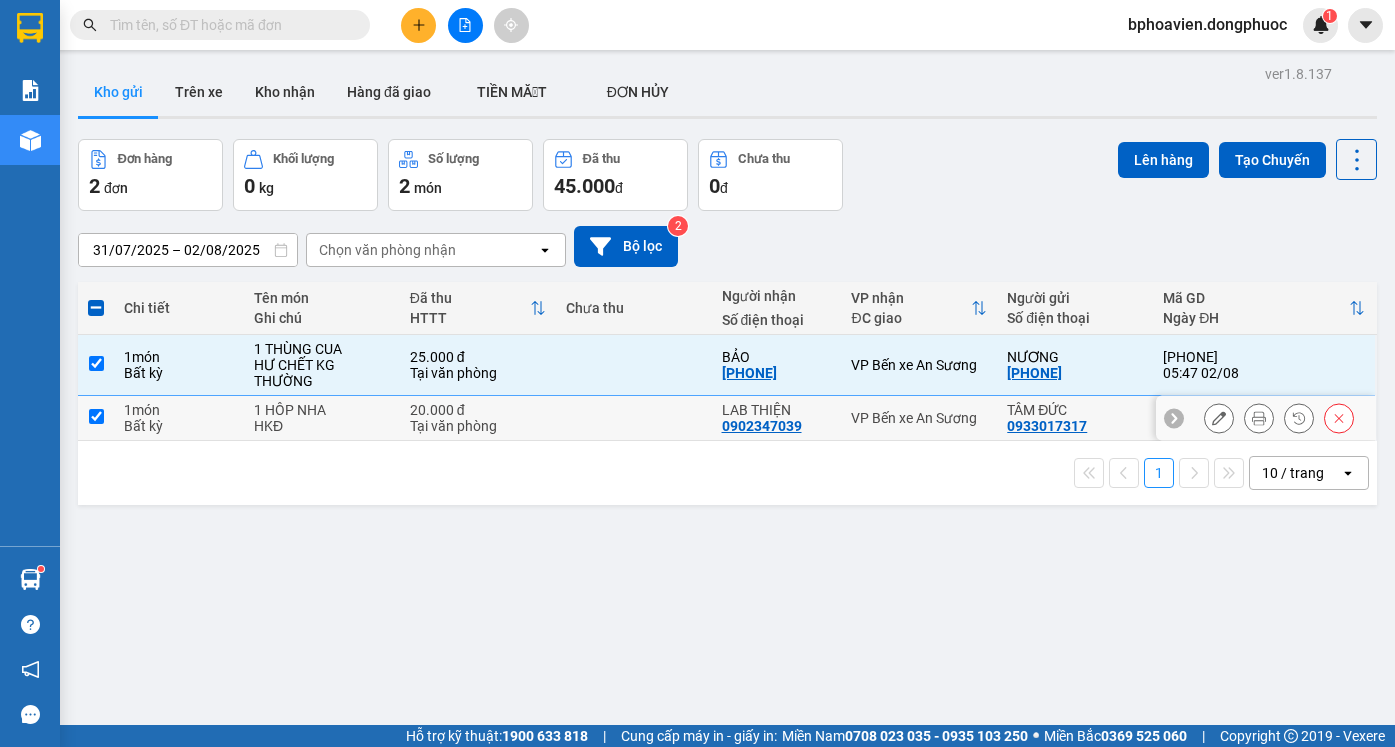 checkbox on "true" 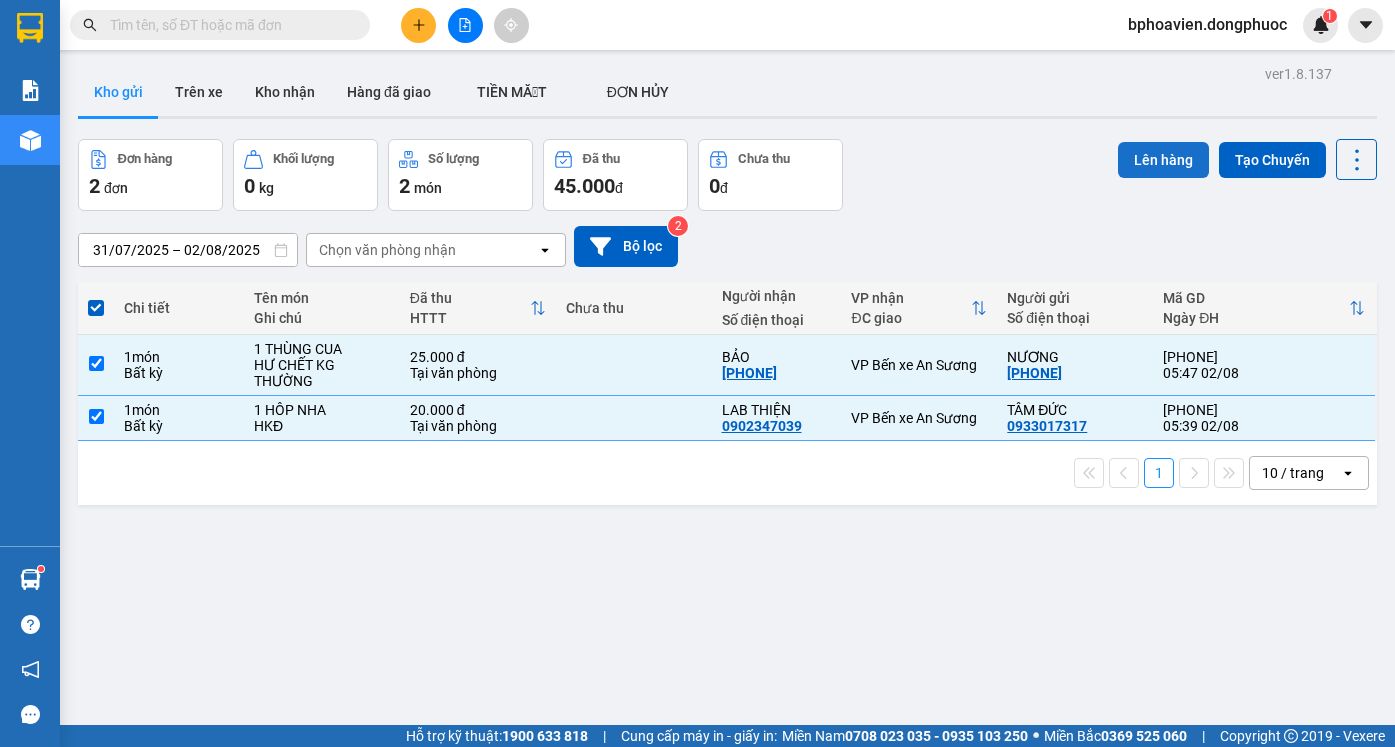 click on "Lên hàng" at bounding box center [1163, 160] 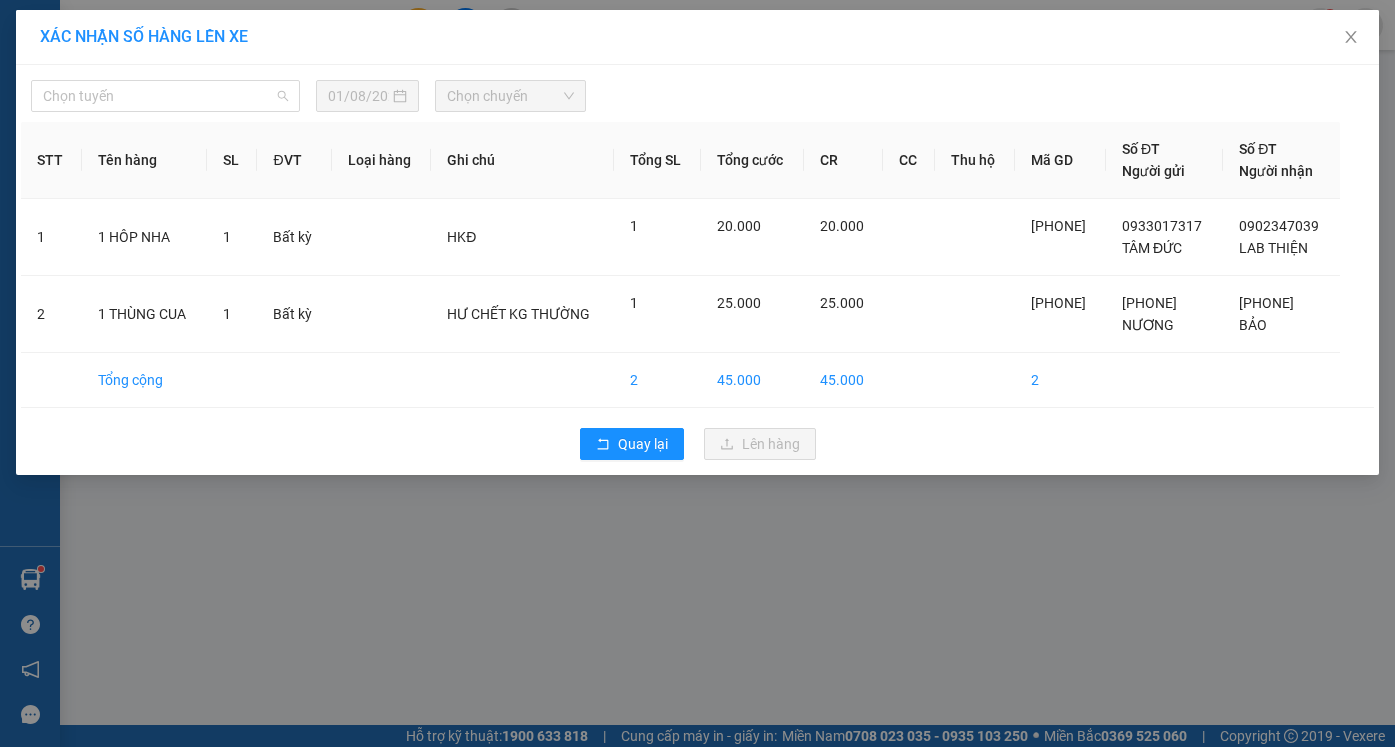 drag, startPoint x: 143, startPoint y: 83, endPoint x: 135, endPoint y: 186, distance: 103.31021 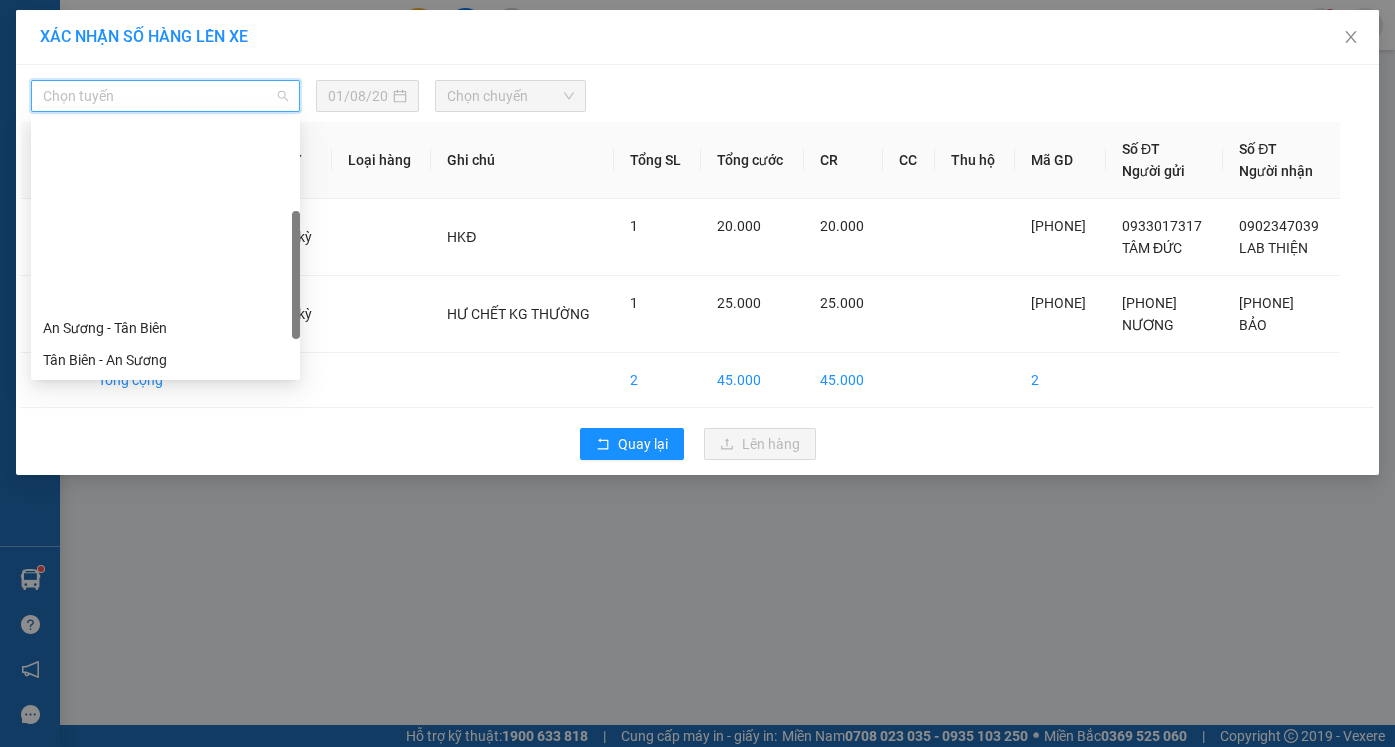 scroll, scrollTop: 280, scrollLeft: 0, axis: vertical 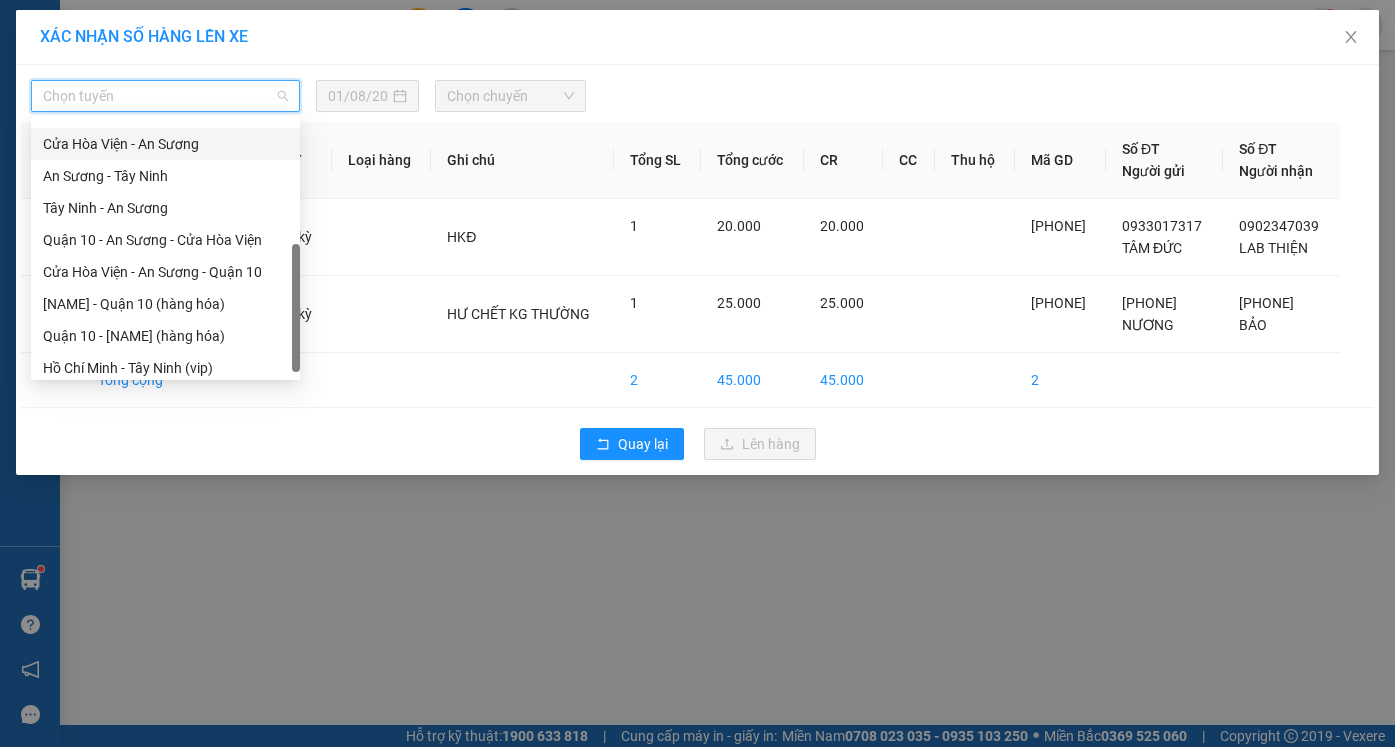 click on "Cửa Hòa Viện - An Sương" at bounding box center (165, 144) 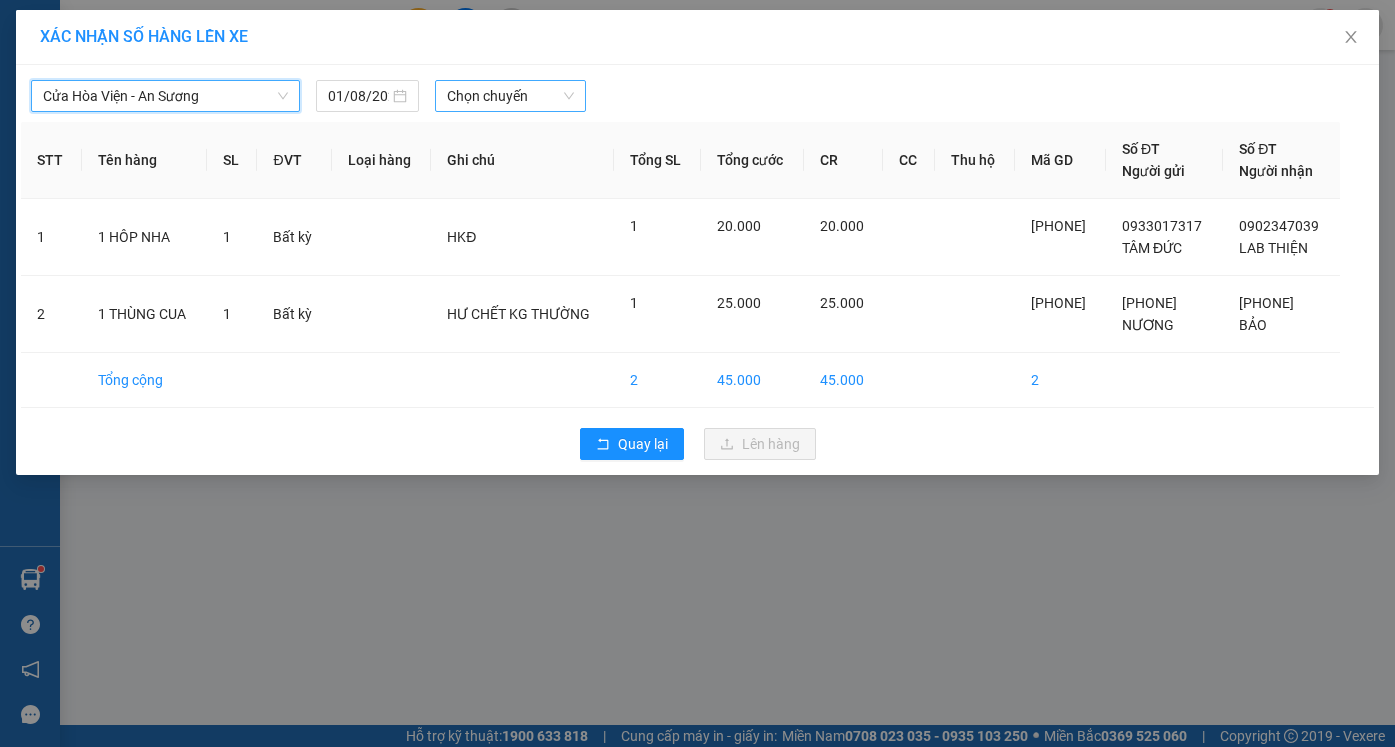 click on "Chọn chuyến" at bounding box center (510, 96) 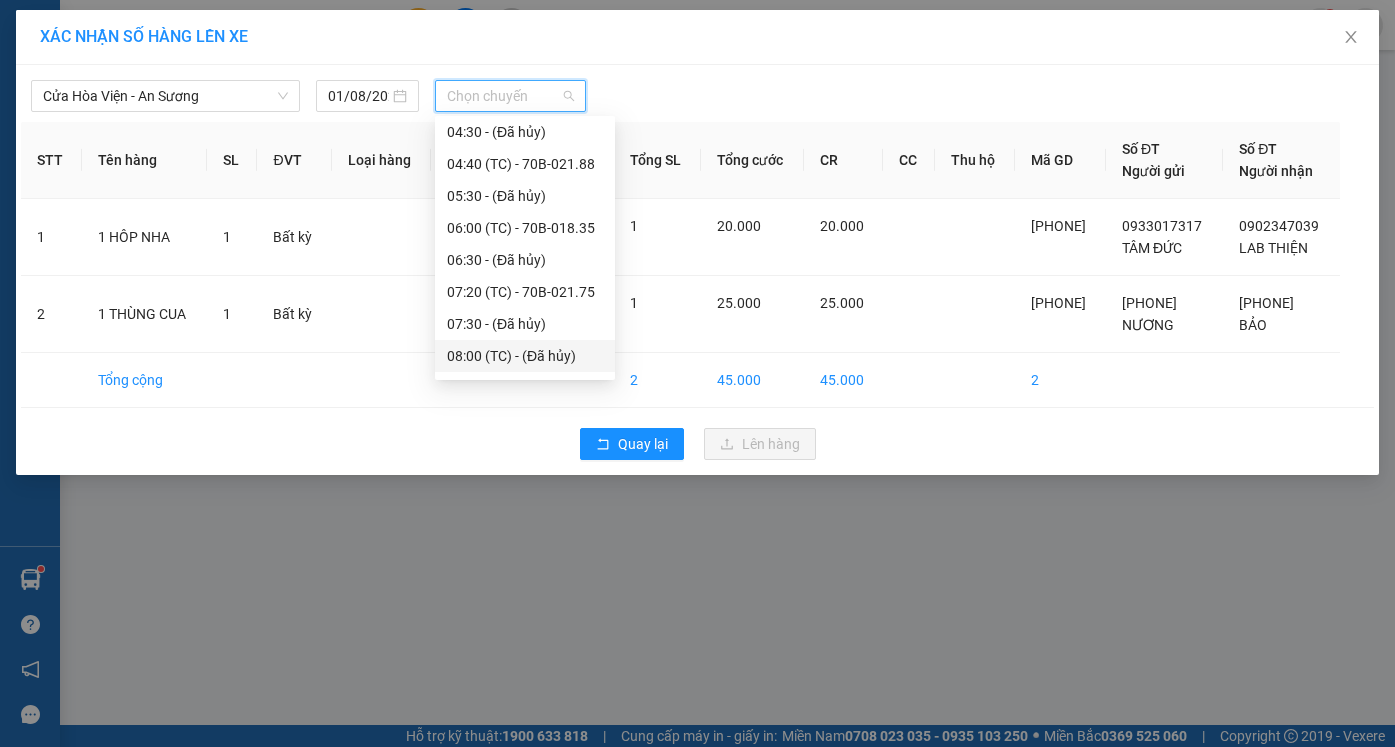scroll, scrollTop: 100, scrollLeft: 0, axis: vertical 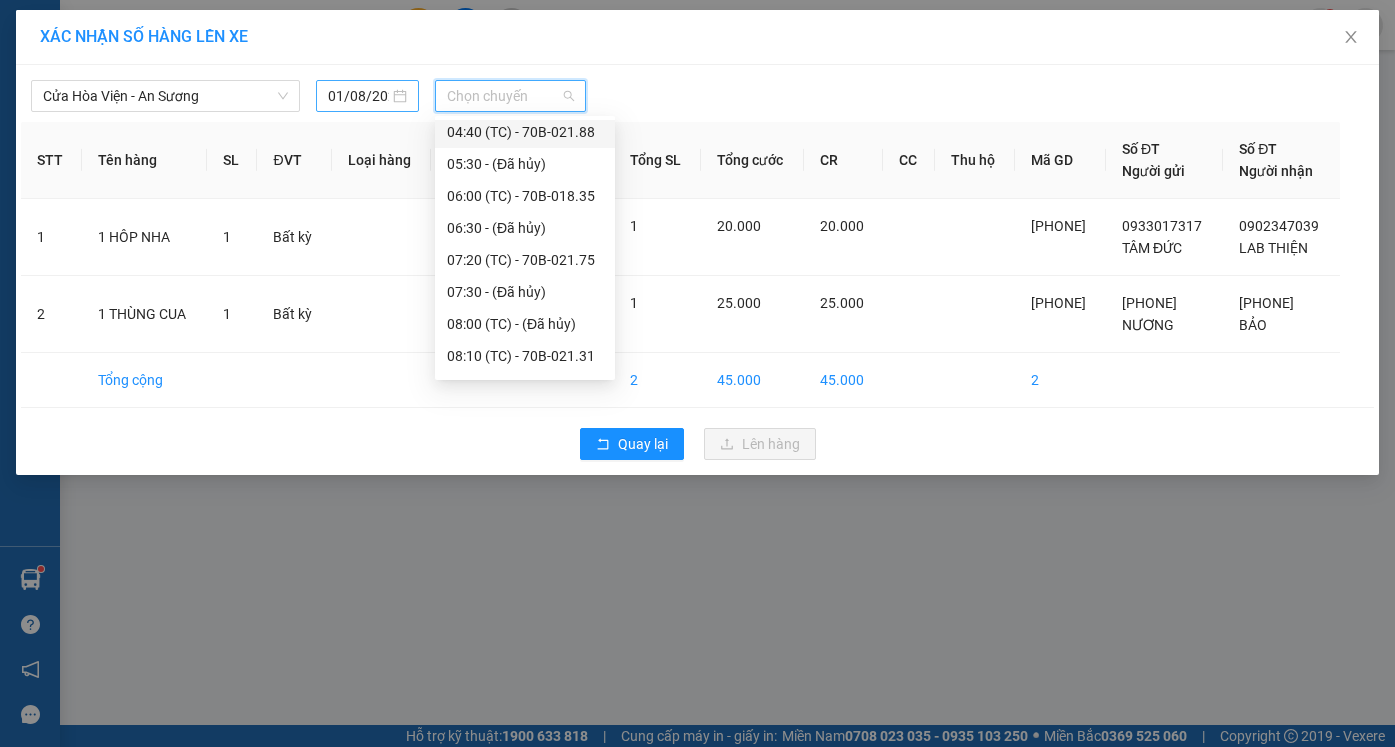 click on "01/08/2025" at bounding box center [358, 96] 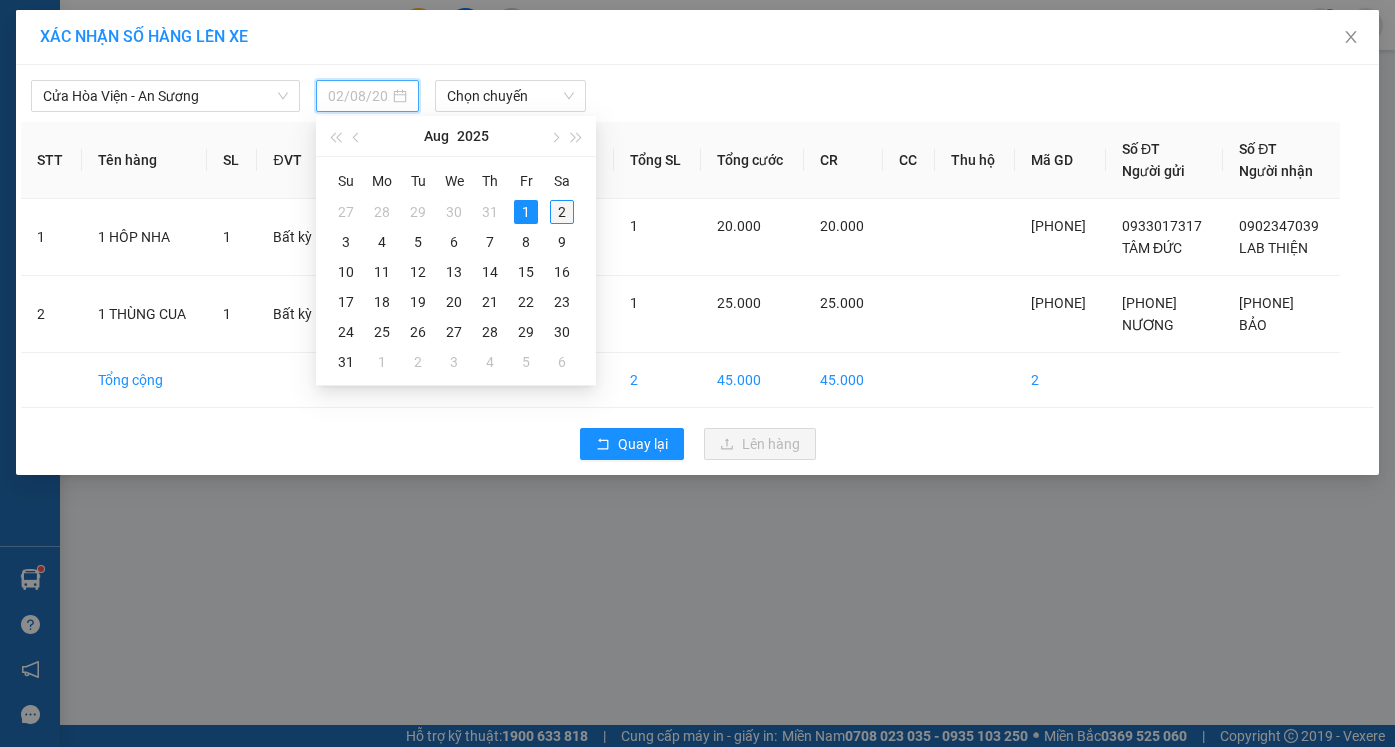 click on "2" at bounding box center [562, 212] 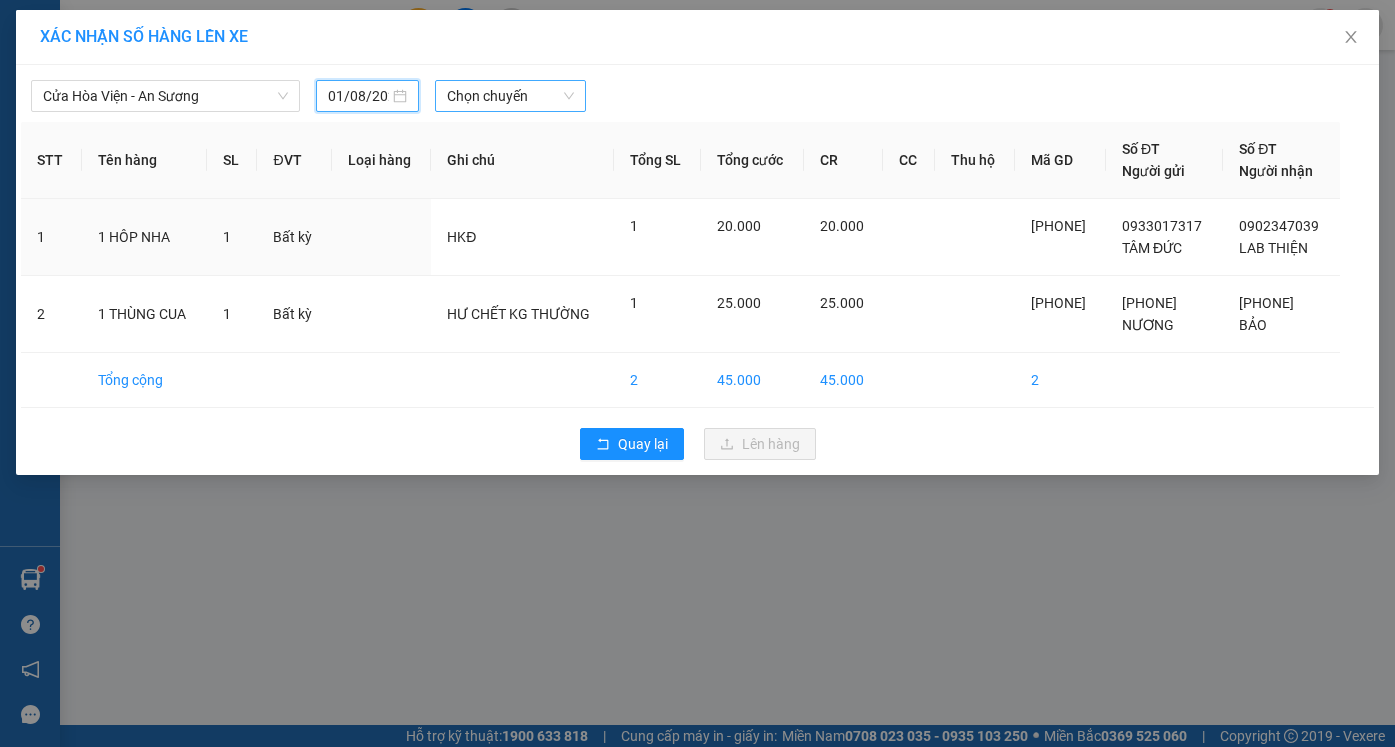 type on "02/08/2025" 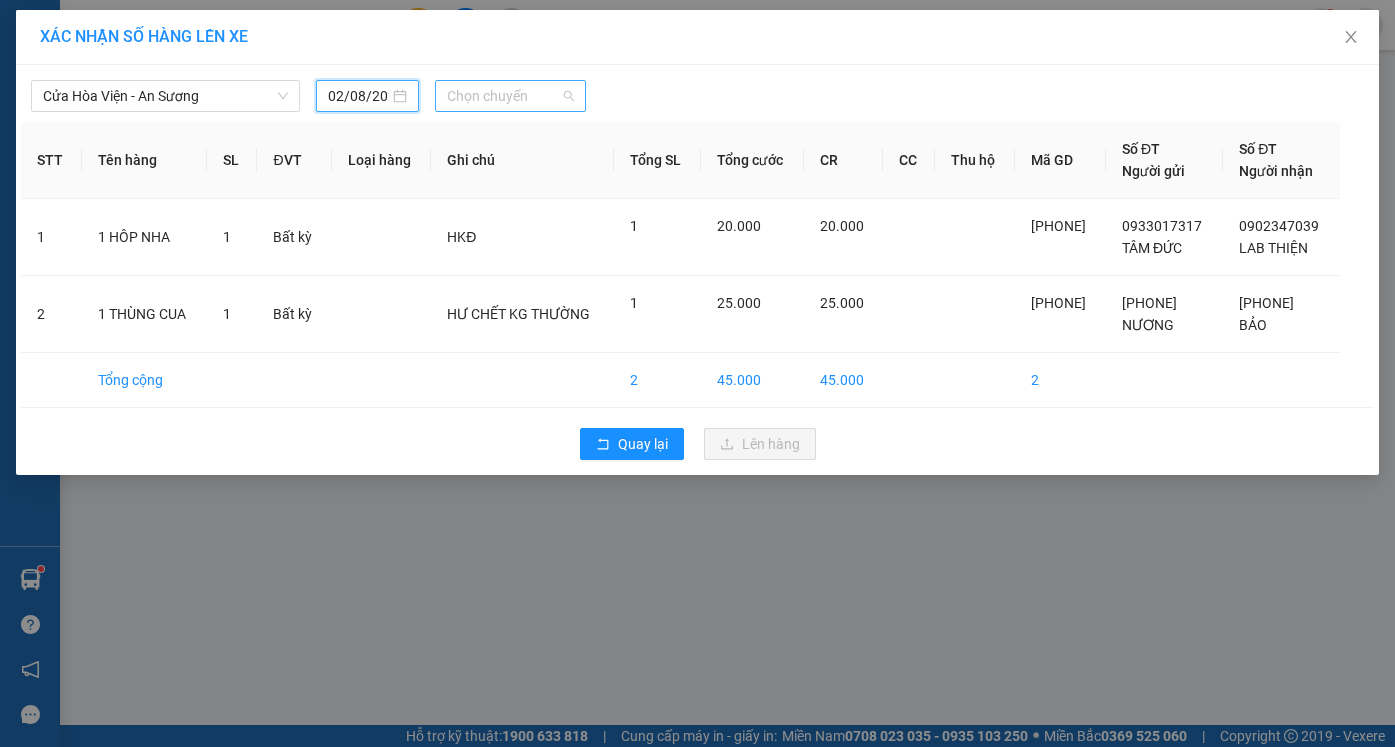 click on "Chọn chuyến" at bounding box center (510, 96) 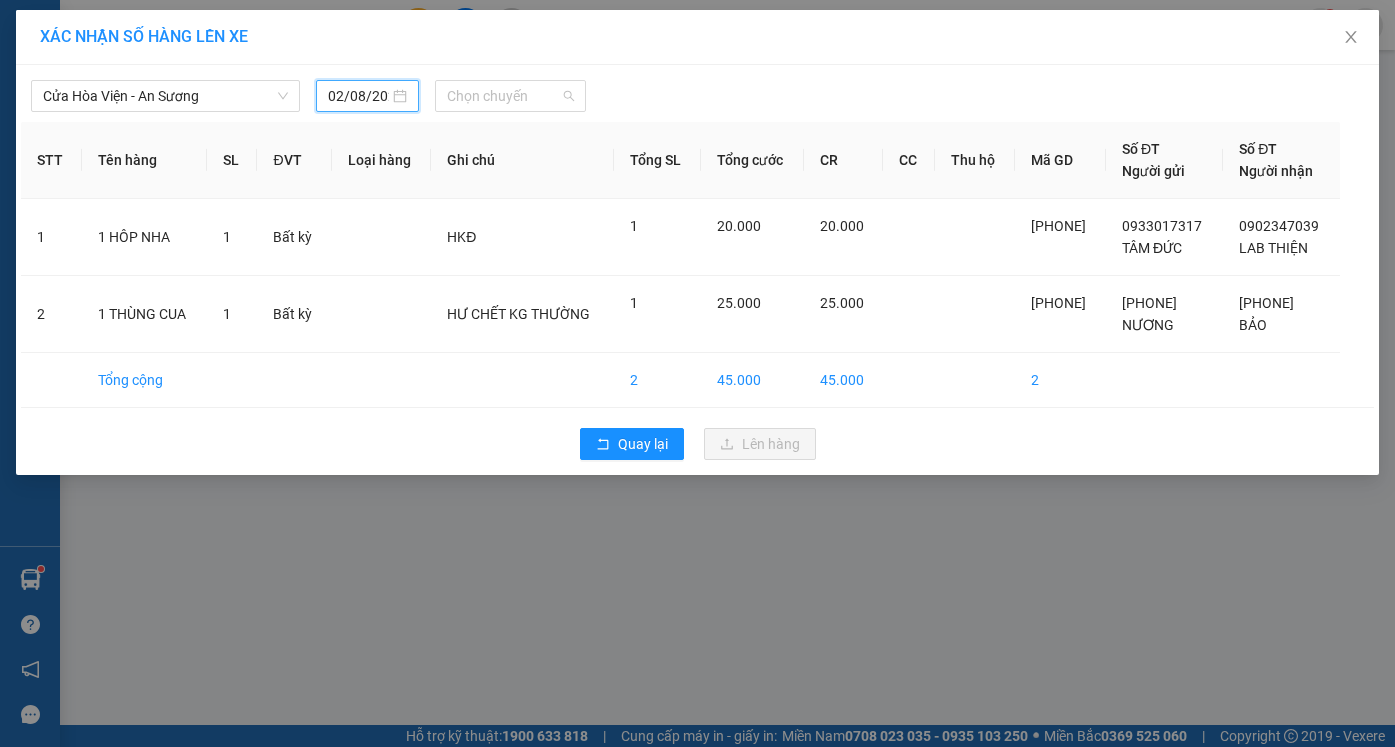 scroll, scrollTop: 0, scrollLeft: 0, axis: both 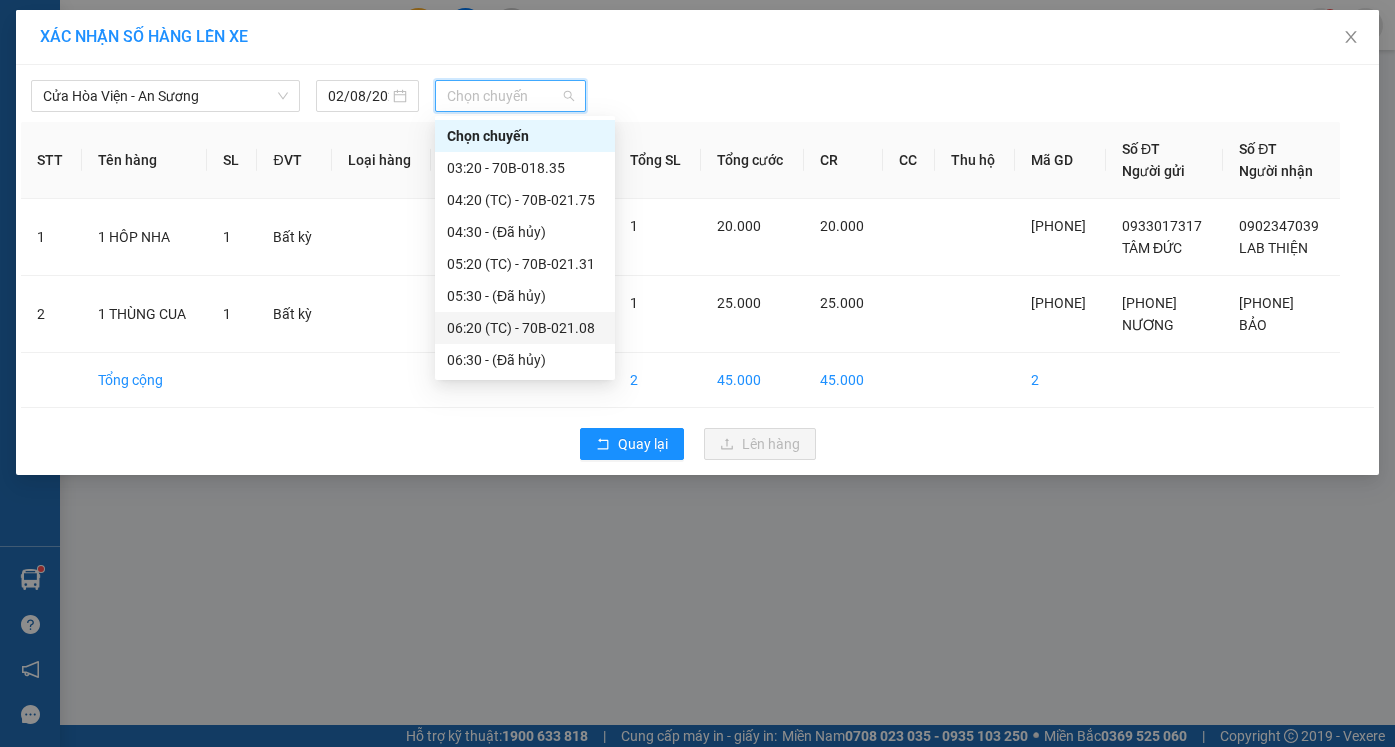 click on "06:20   (TC)   - 70B-021.08" at bounding box center [525, 328] 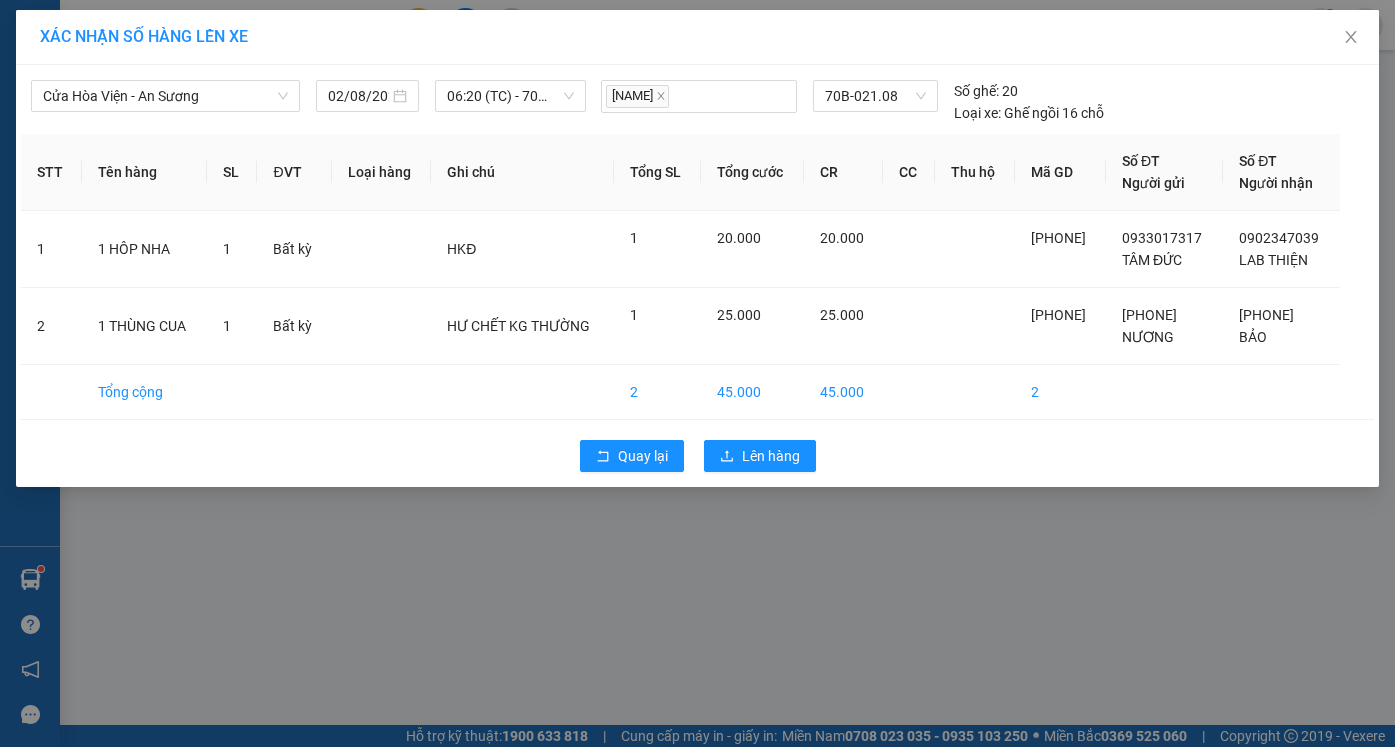 click on "Quay lại Lên hàng" at bounding box center (697, 456) 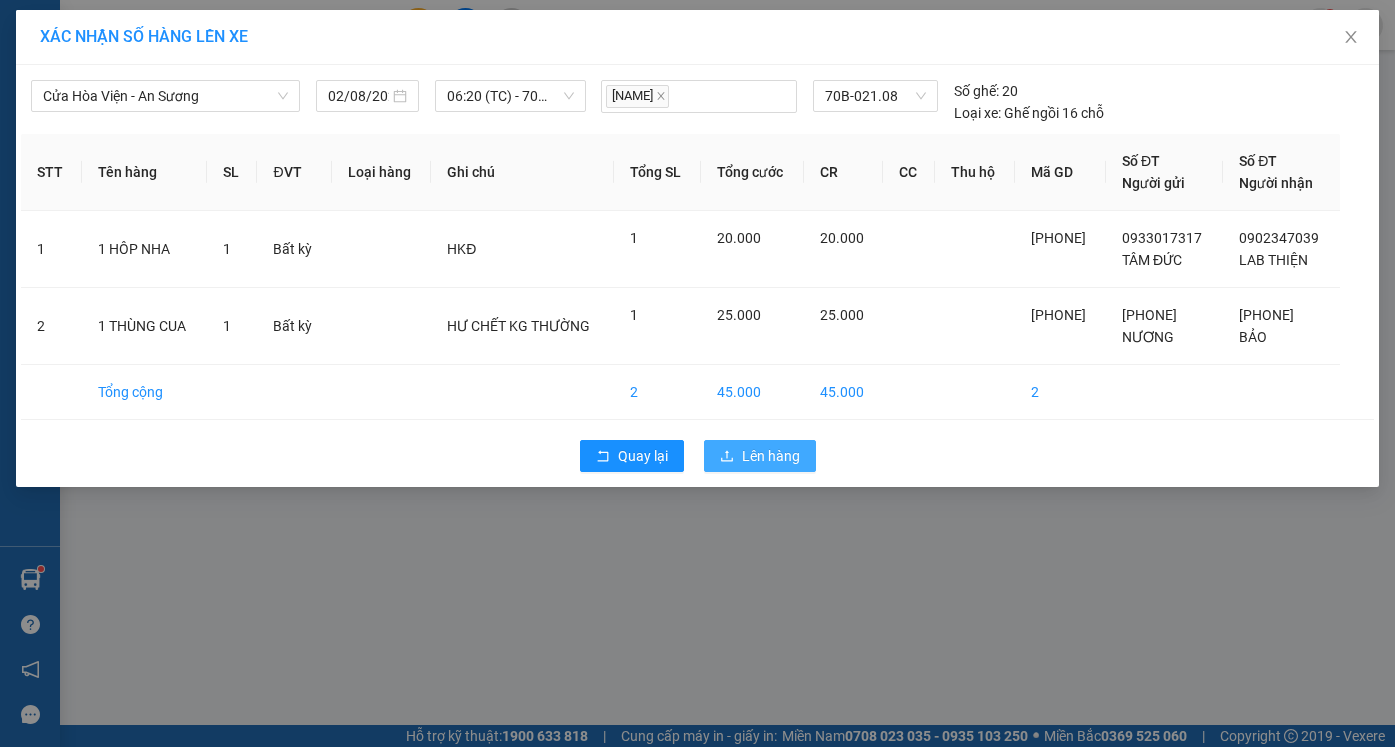 click on "Lên hàng" at bounding box center (771, 456) 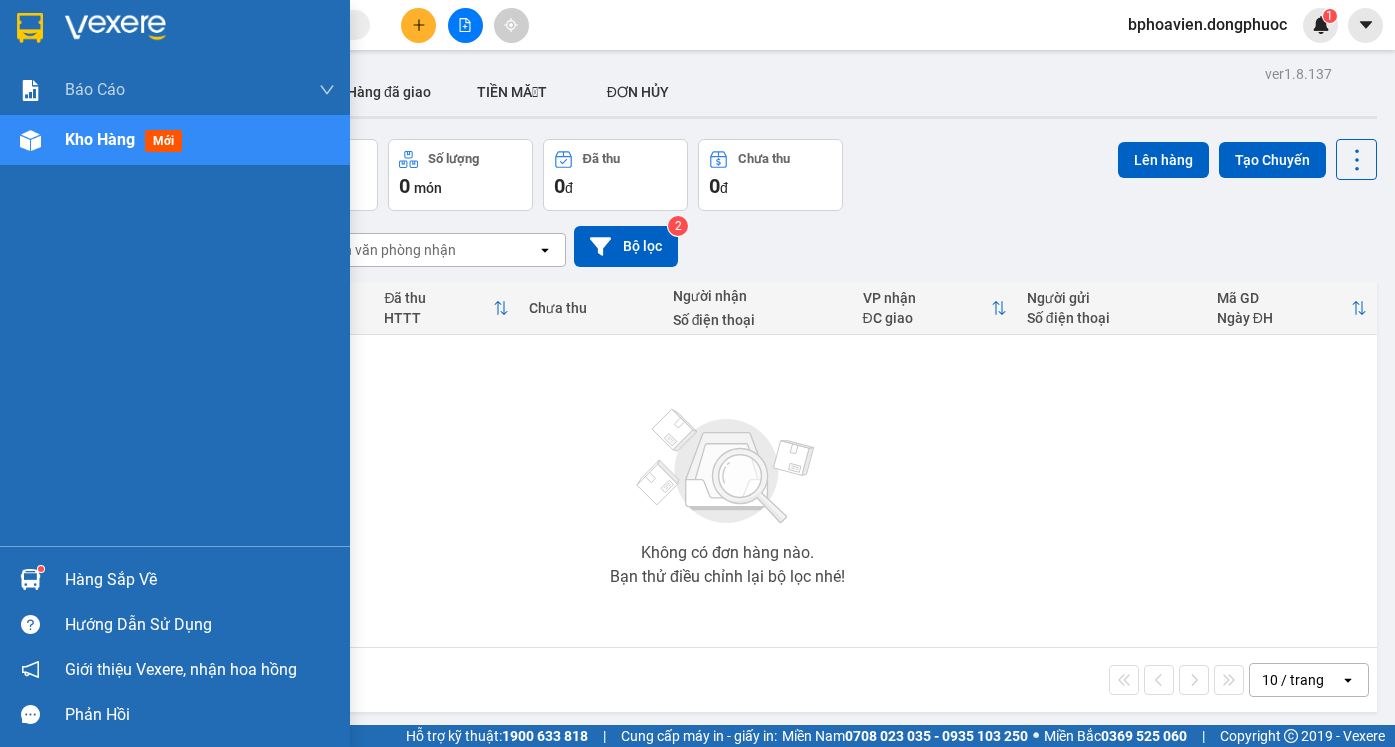 drag, startPoint x: 60, startPoint y: 583, endPoint x: 195, endPoint y: 612, distance: 138.07968 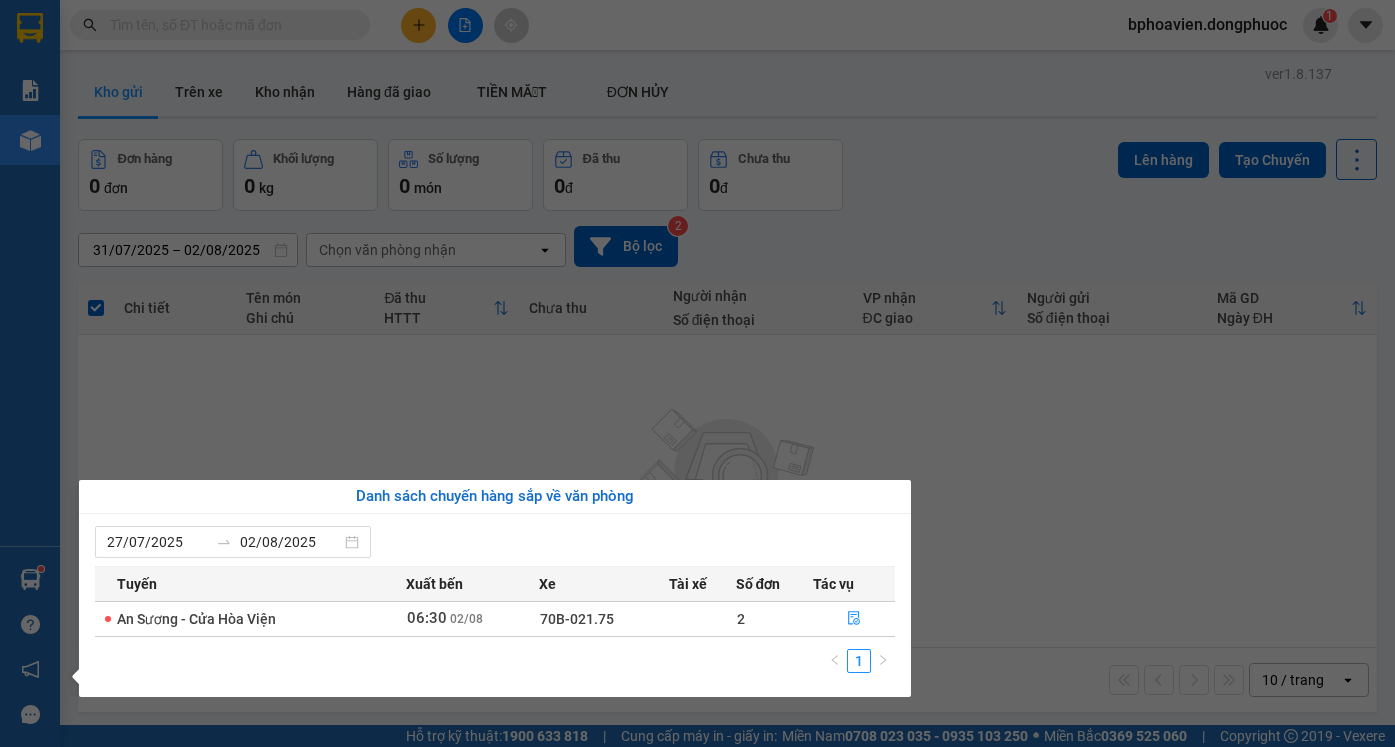 drag, startPoint x: 1055, startPoint y: 460, endPoint x: 1052, endPoint y: 478, distance: 18.248287 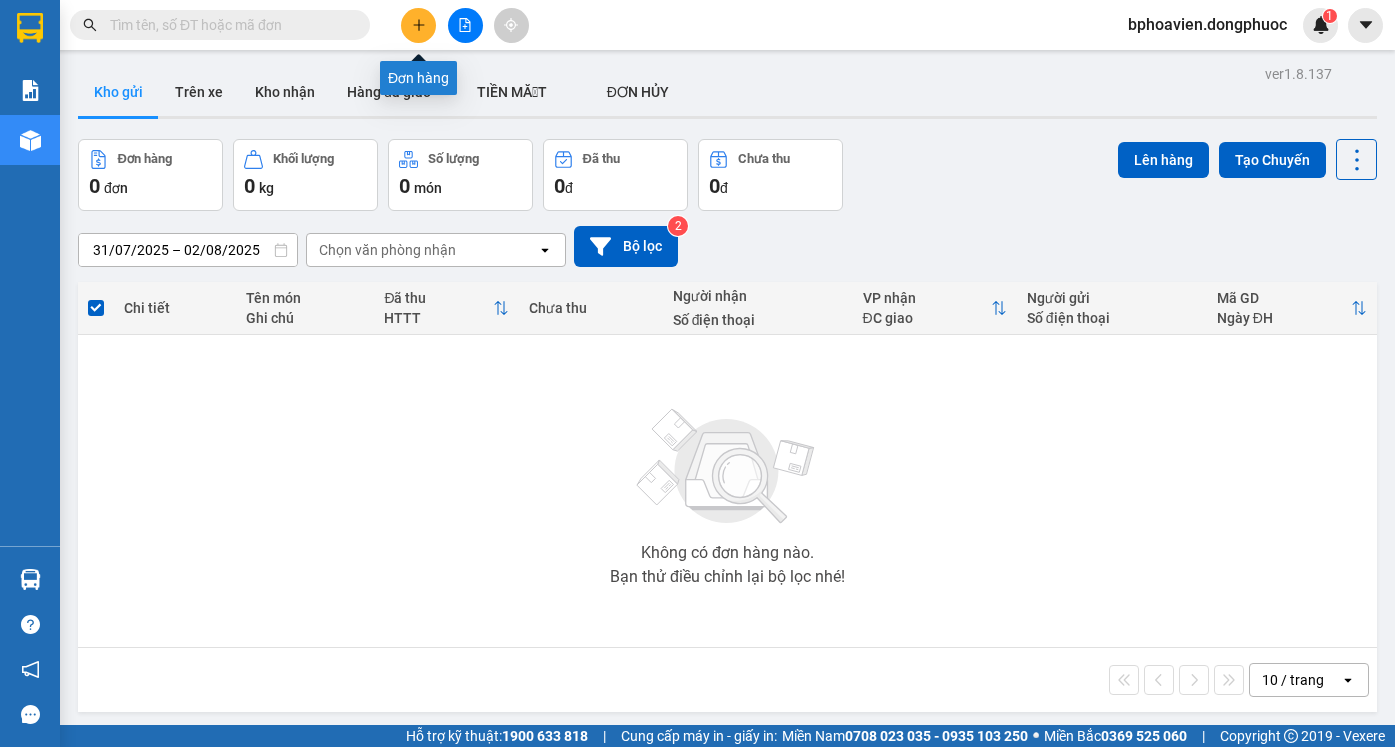 click 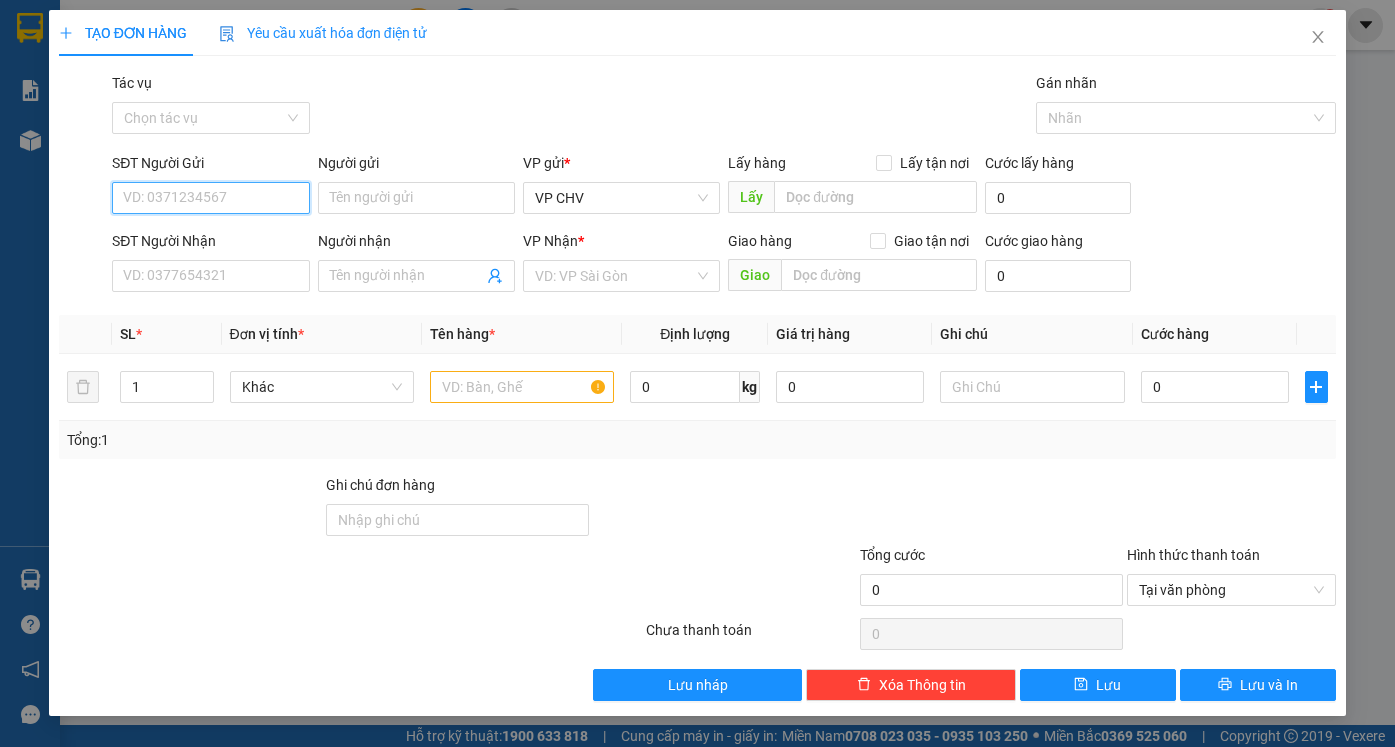 click on "SĐT Người Gửi" at bounding box center [210, 198] 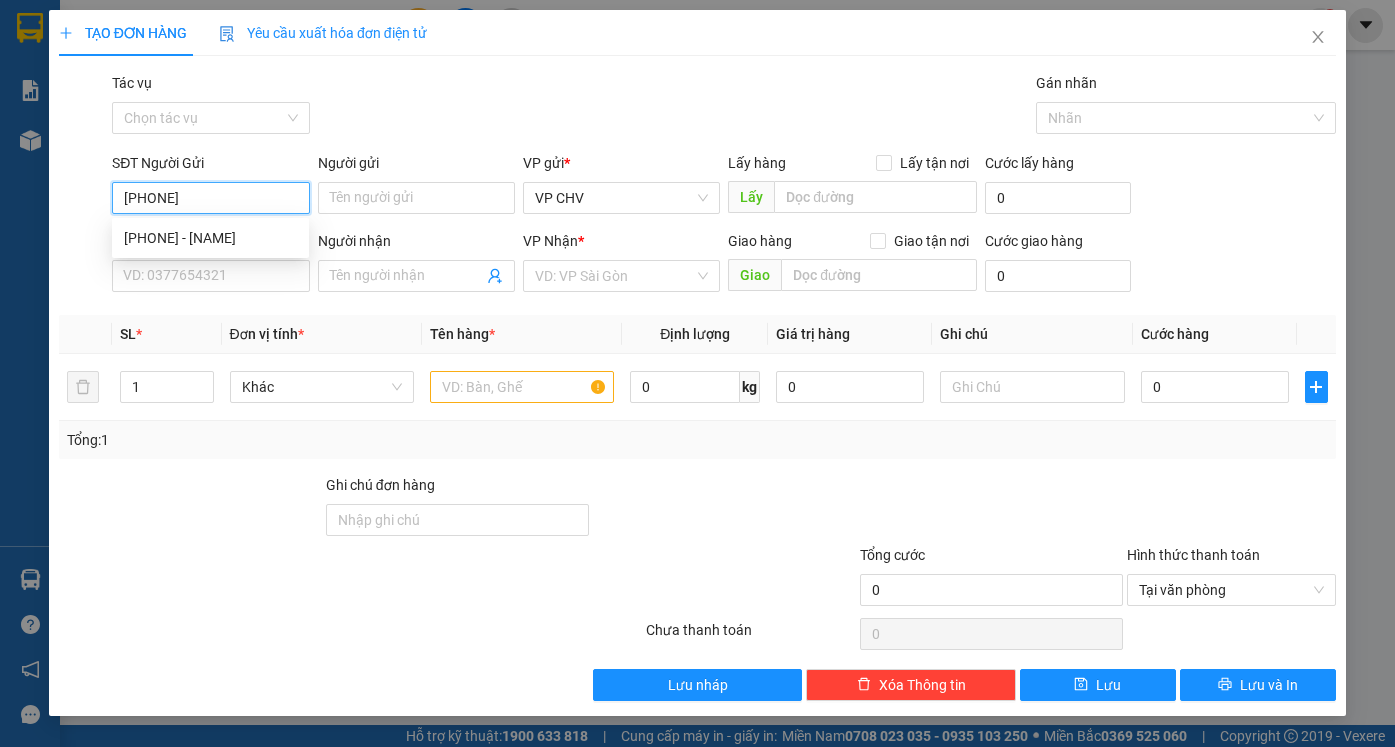 type on "[PHONE]" 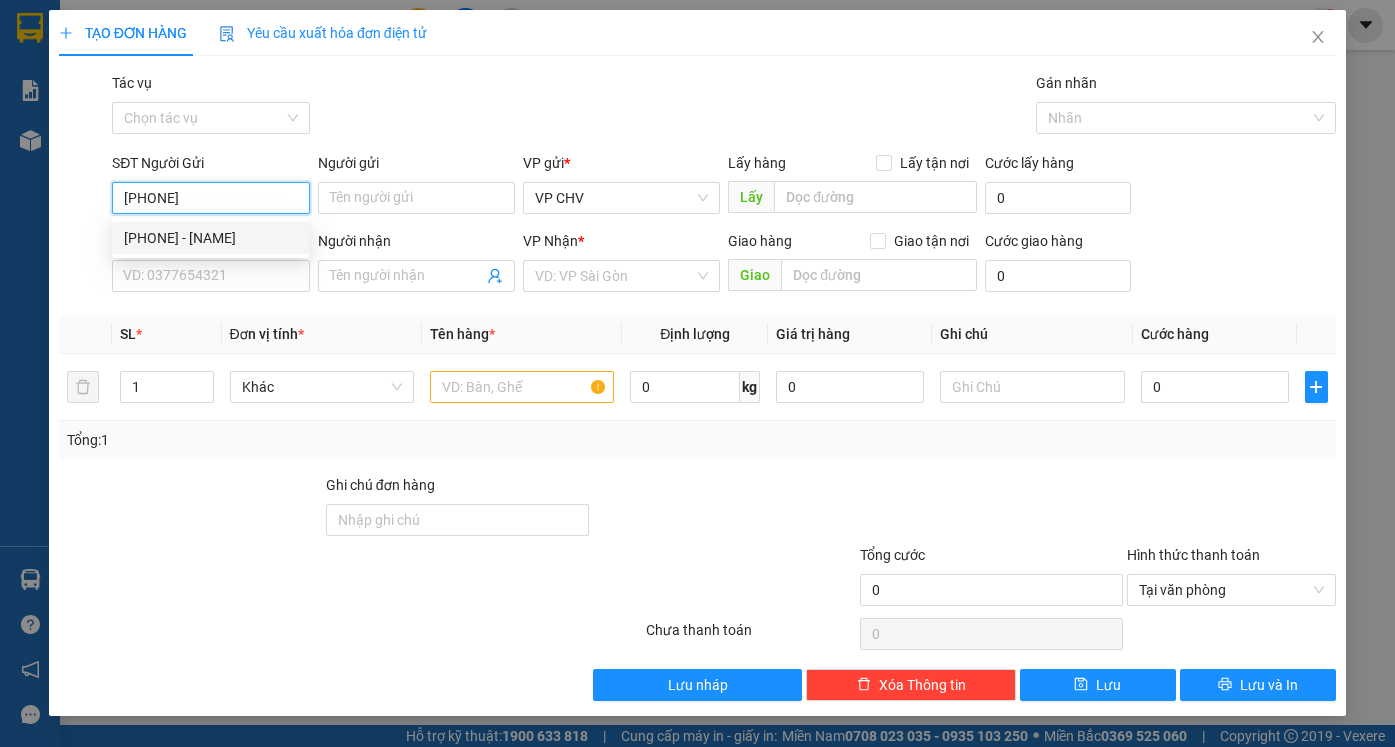 click on "[PHONE] - [NAME]" at bounding box center (210, 238) 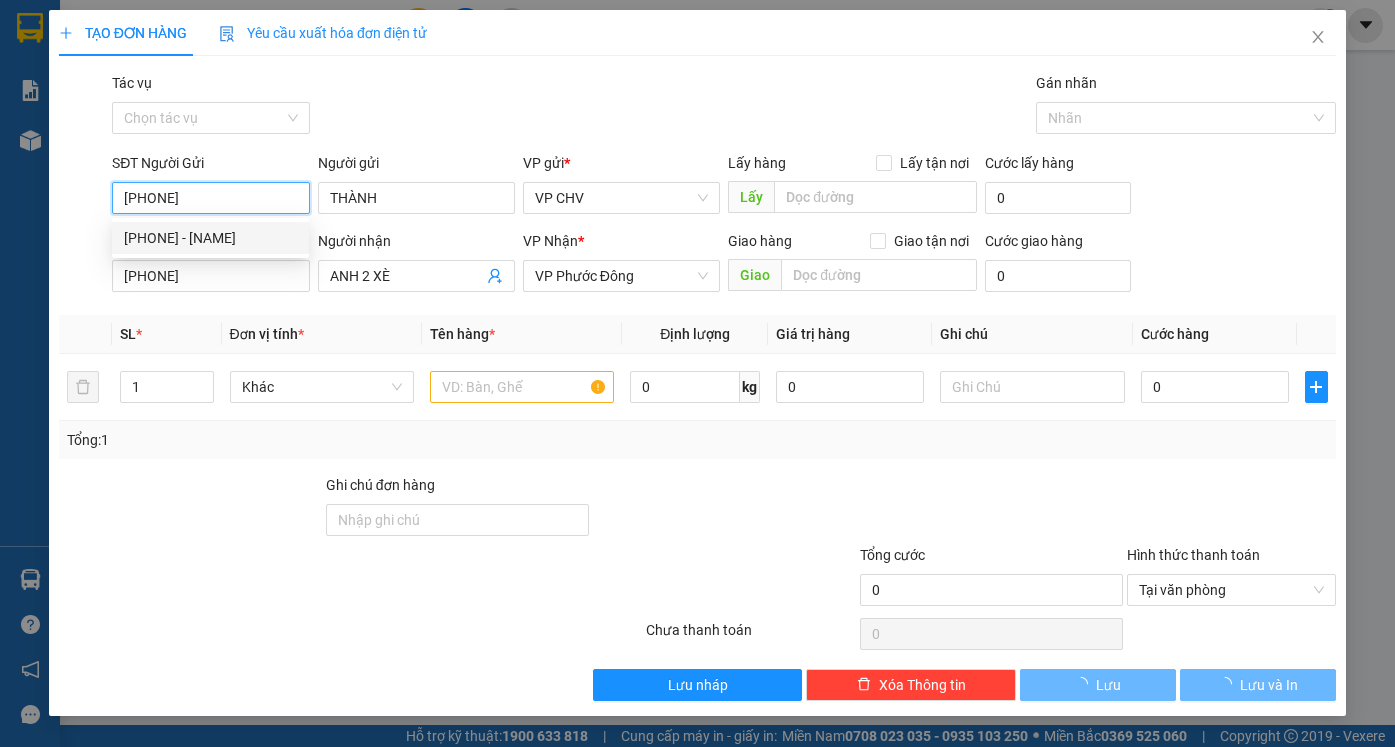 type on "20.000" 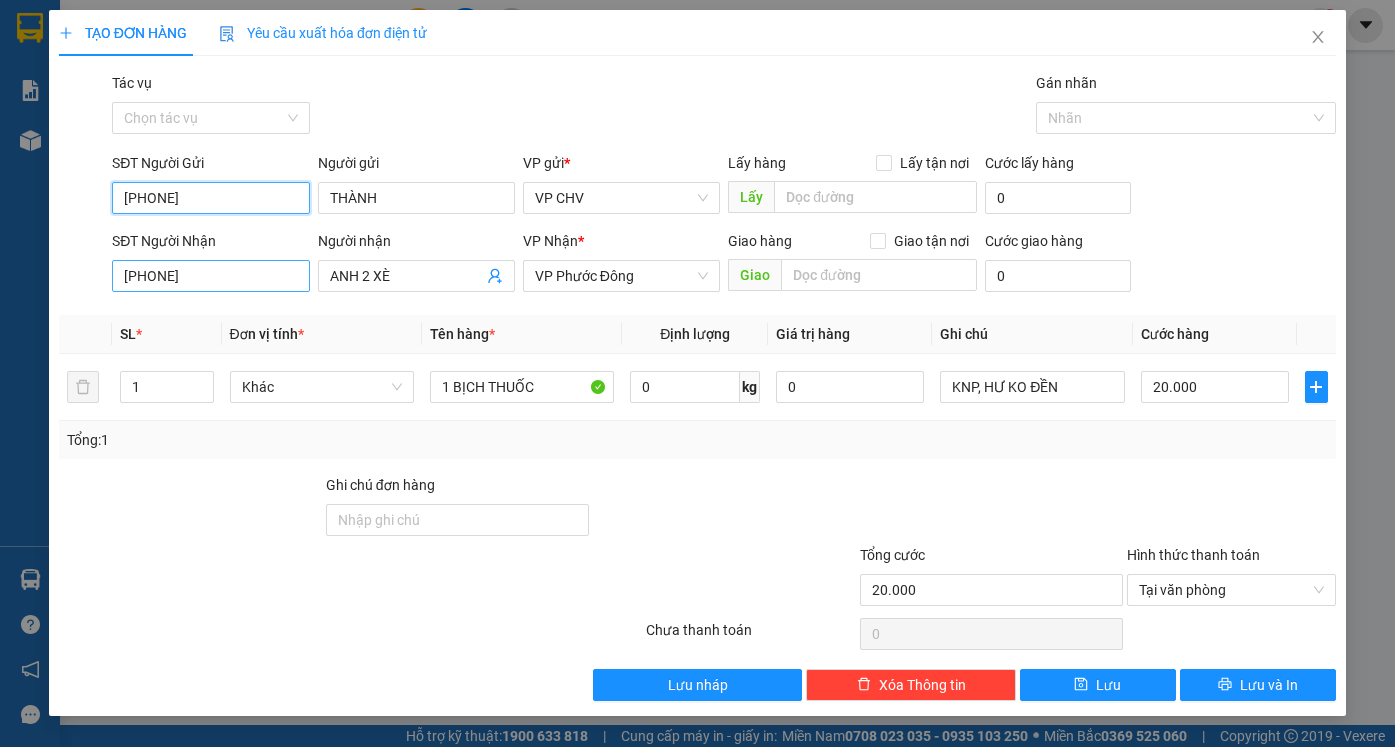 type on "[PHONE]" 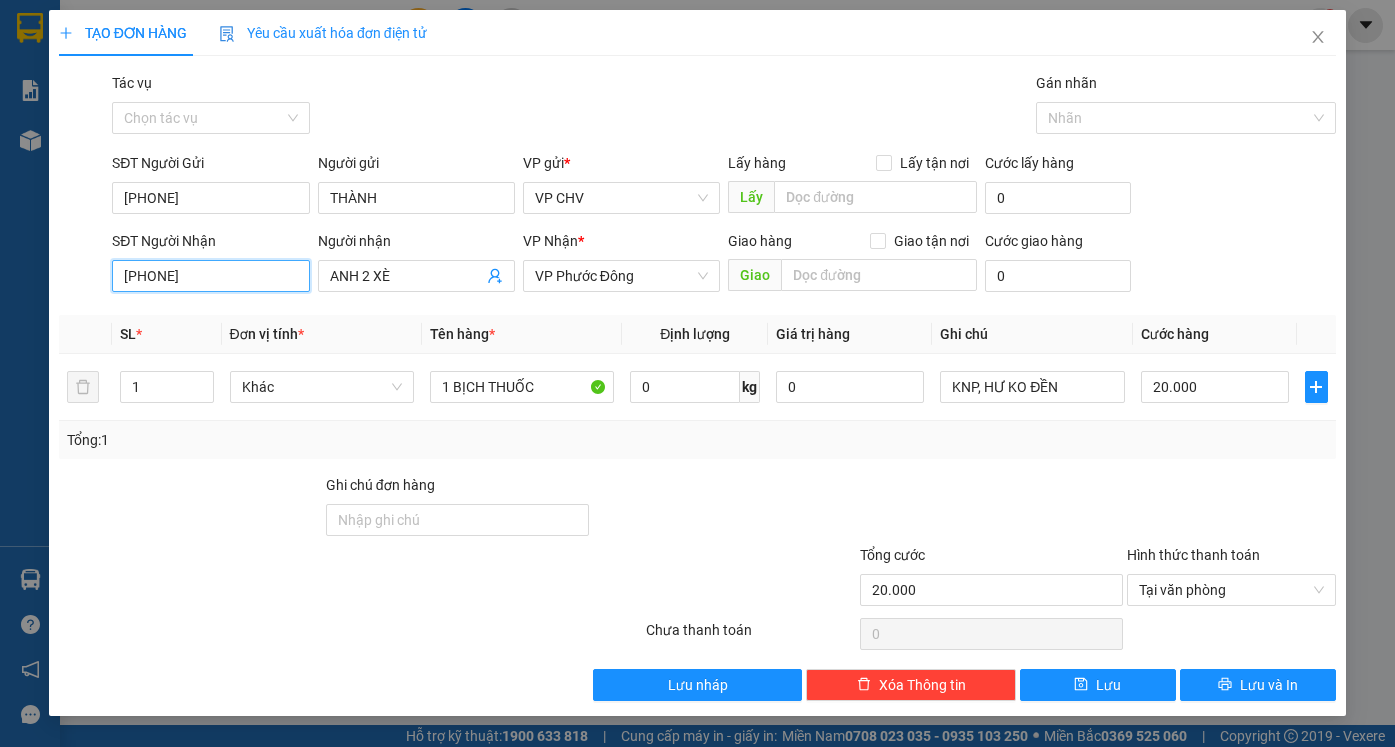 drag, startPoint x: 234, startPoint y: 283, endPoint x: 0, endPoint y: 281, distance: 234.00854 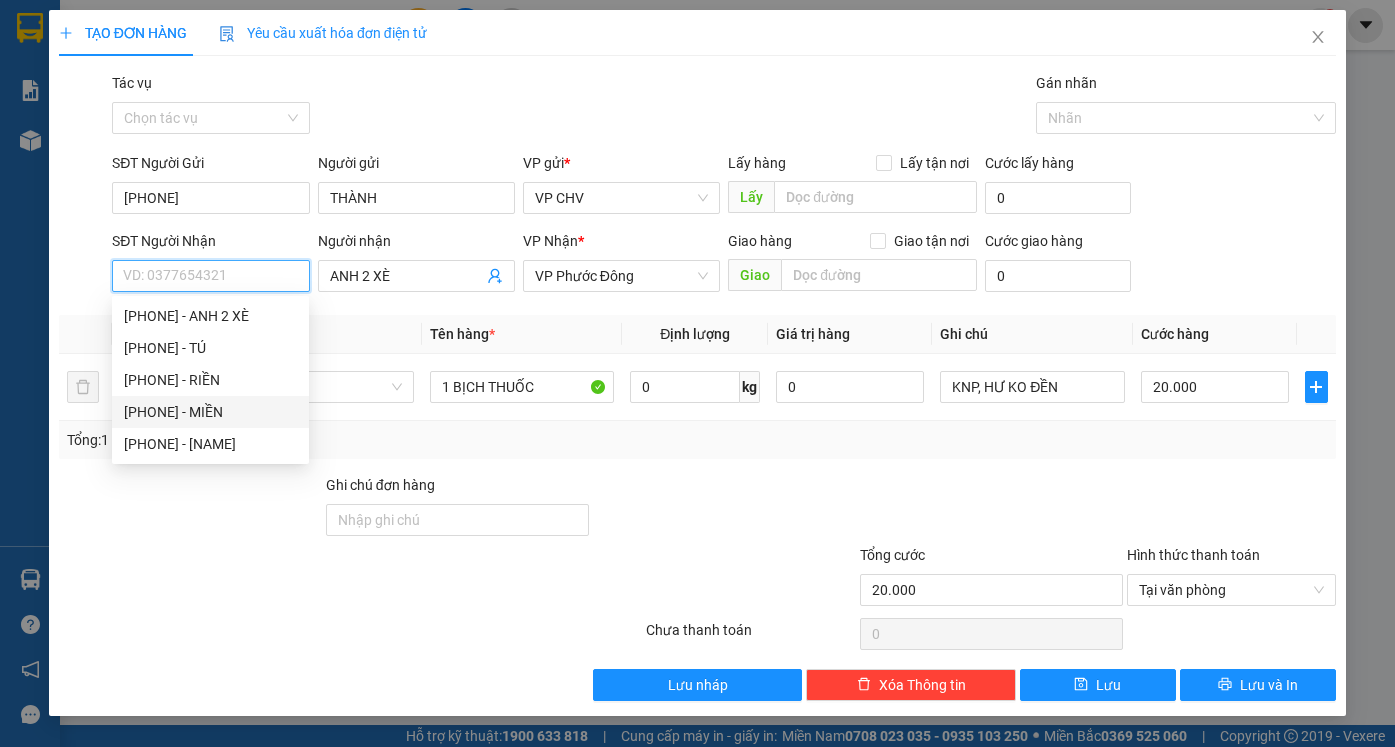 click on "[PHONE] - MIỀN" at bounding box center [210, 412] 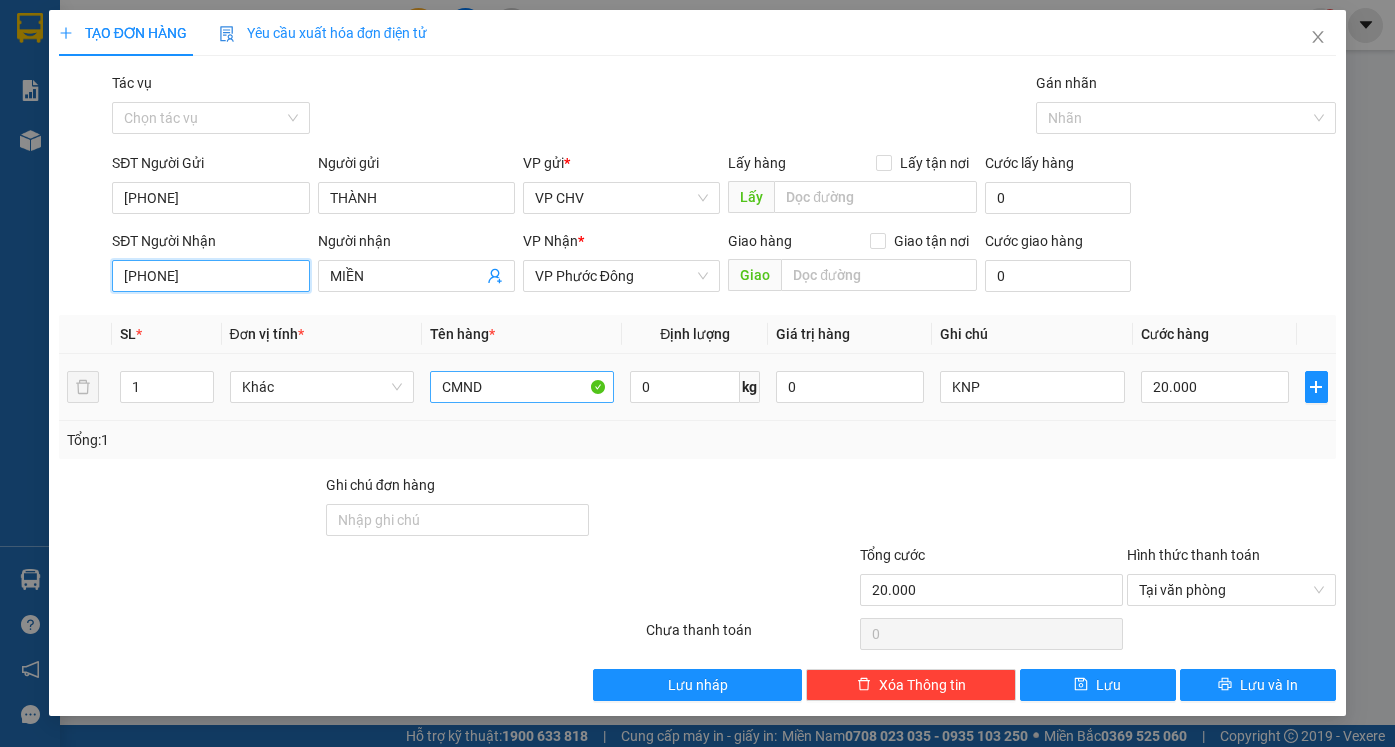 type on "[PHONE]" 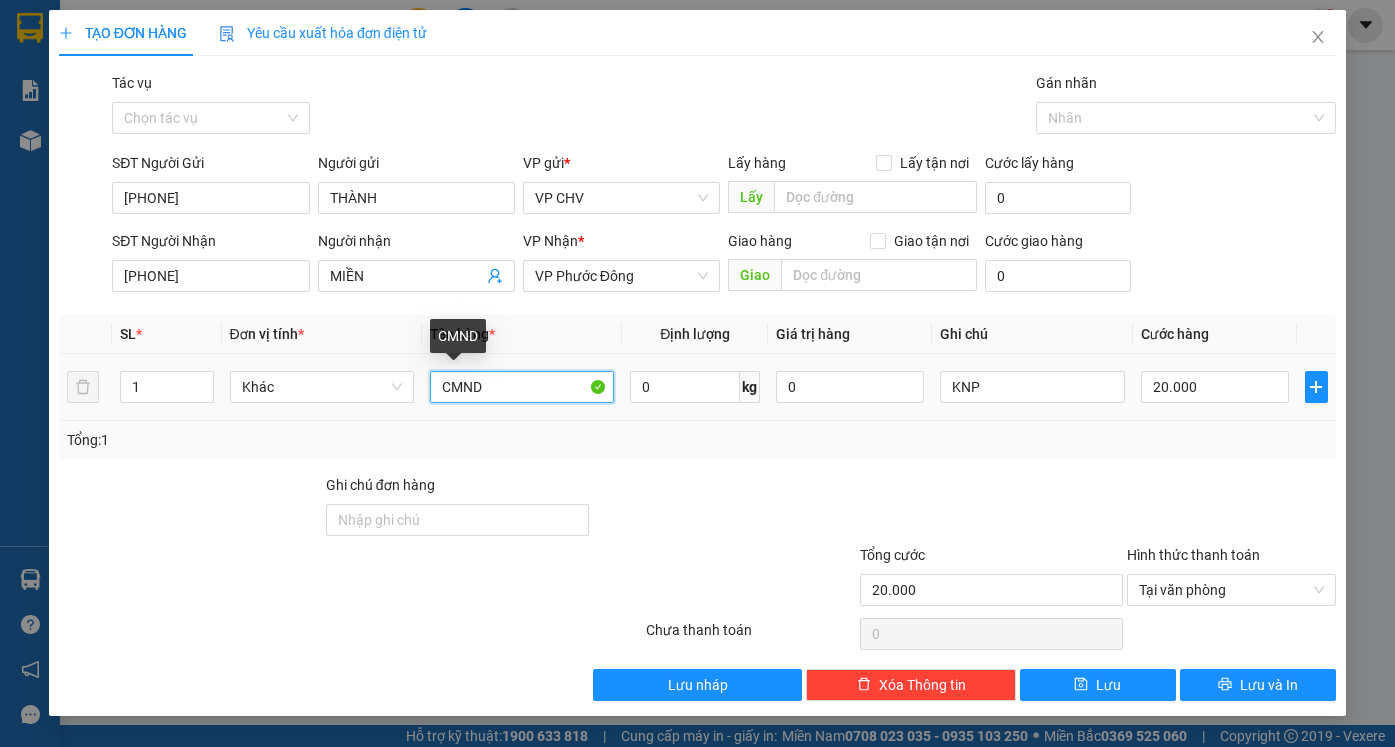 drag, startPoint x: 492, startPoint y: 390, endPoint x: 392, endPoint y: 365, distance: 103.077644 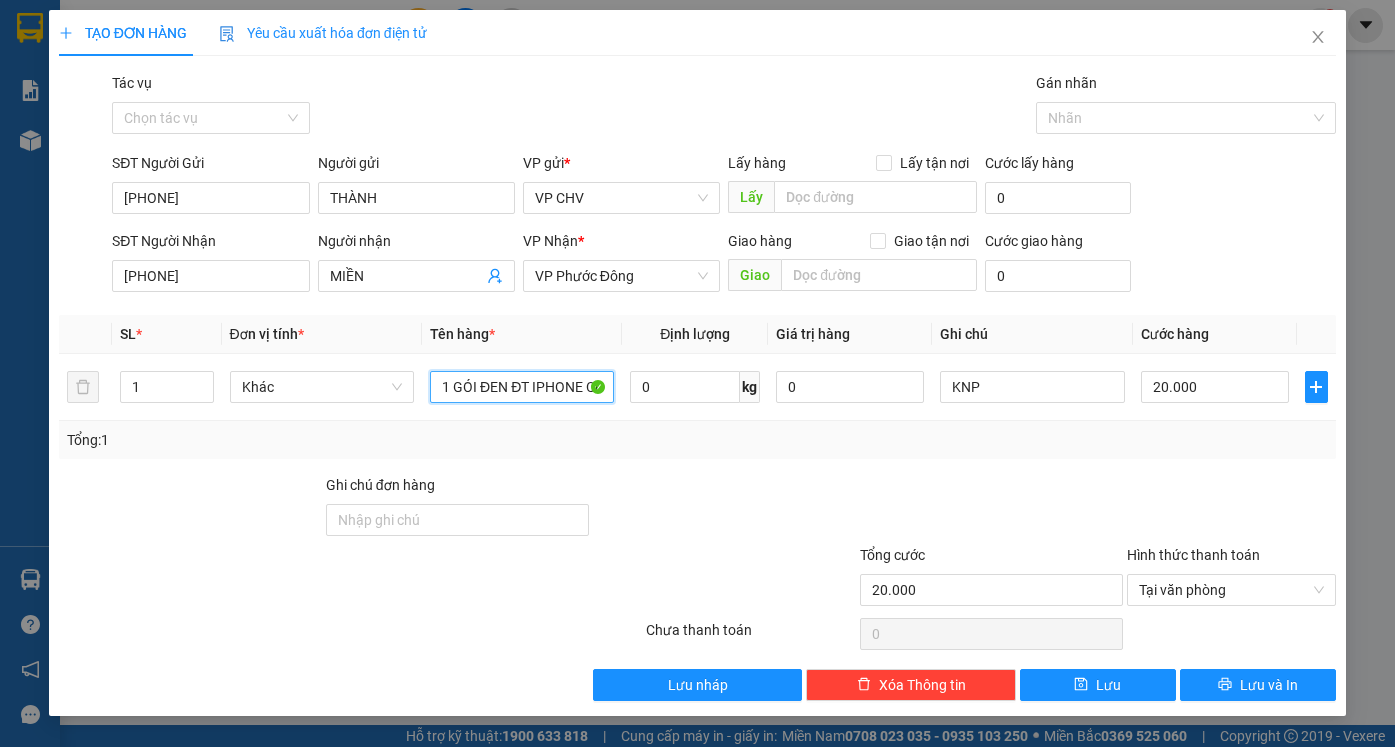 scroll, scrollTop: 0, scrollLeft: 3, axis: horizontal 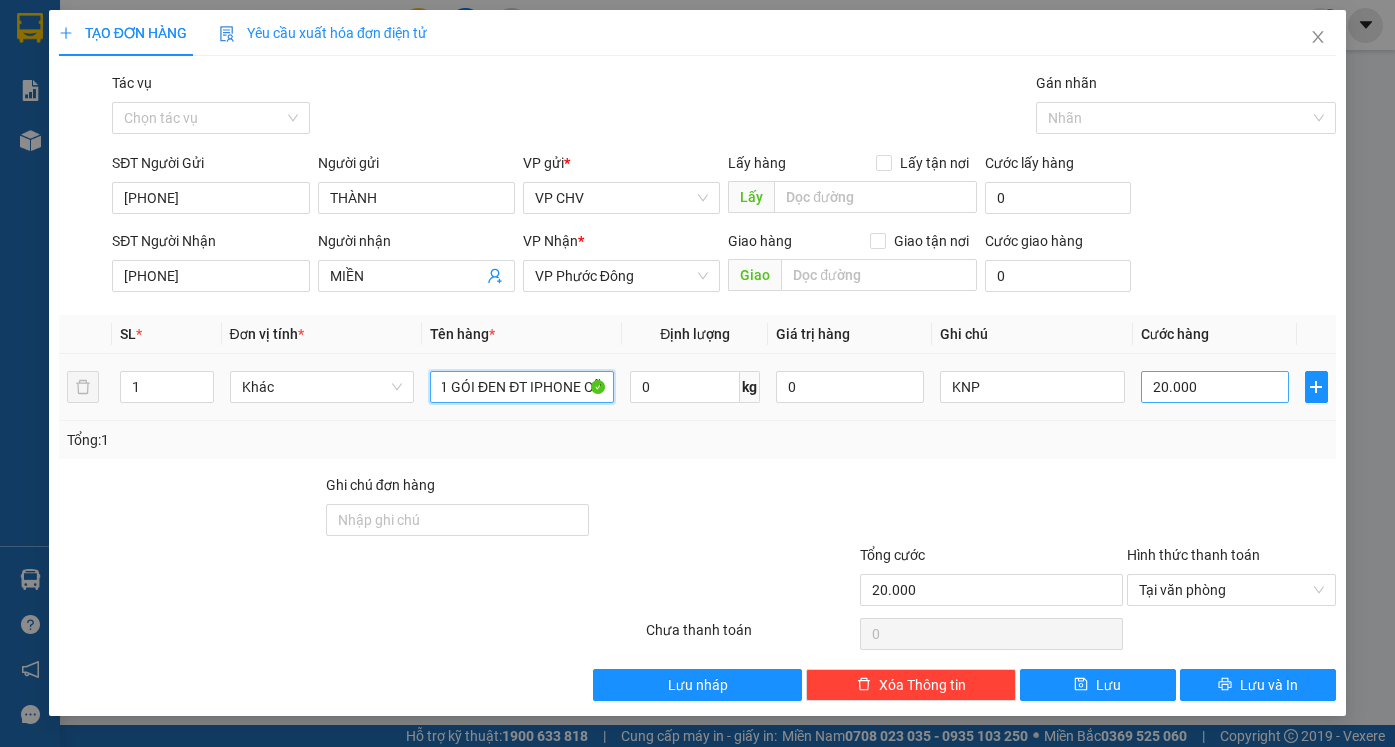 type on "1 GÓI ĐEN ĐT IPHONE CŨ" 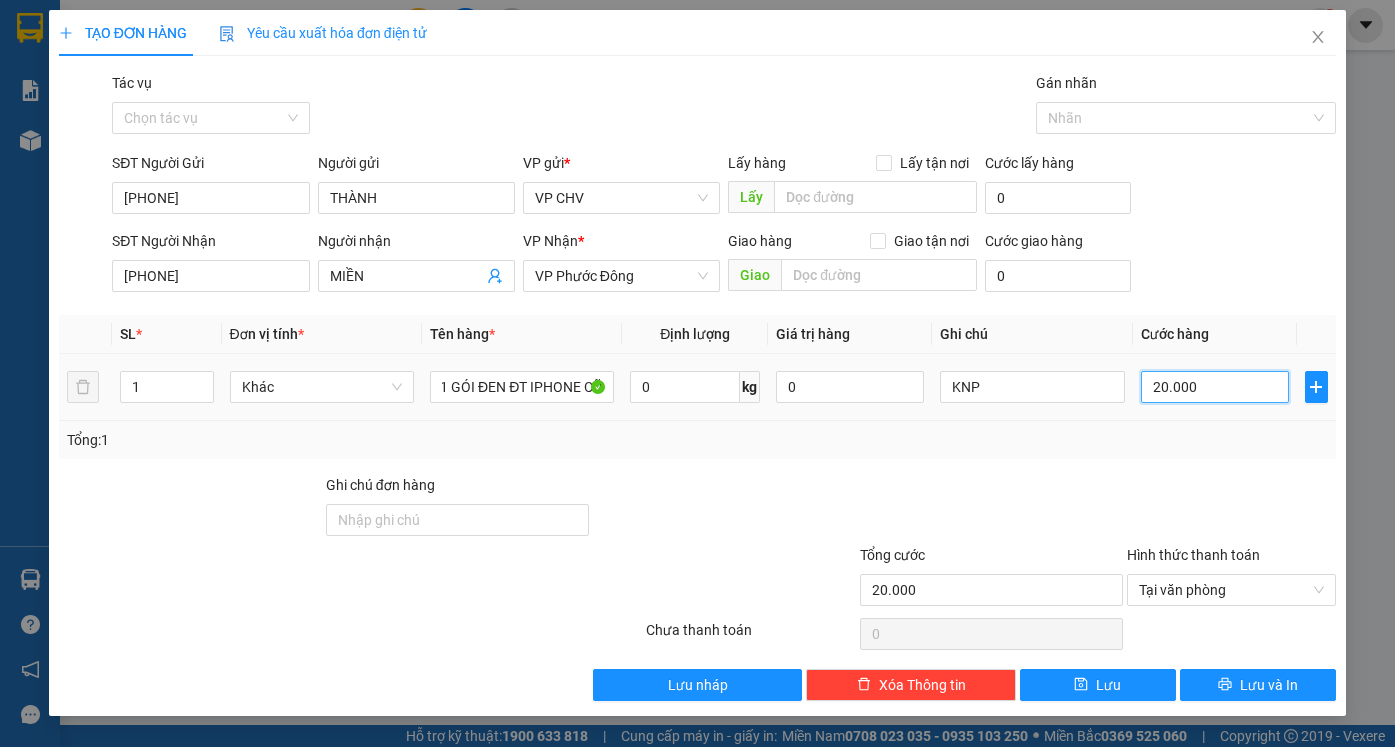 scroll, scrollTop: 0, scrollLeft: 0, axis: both 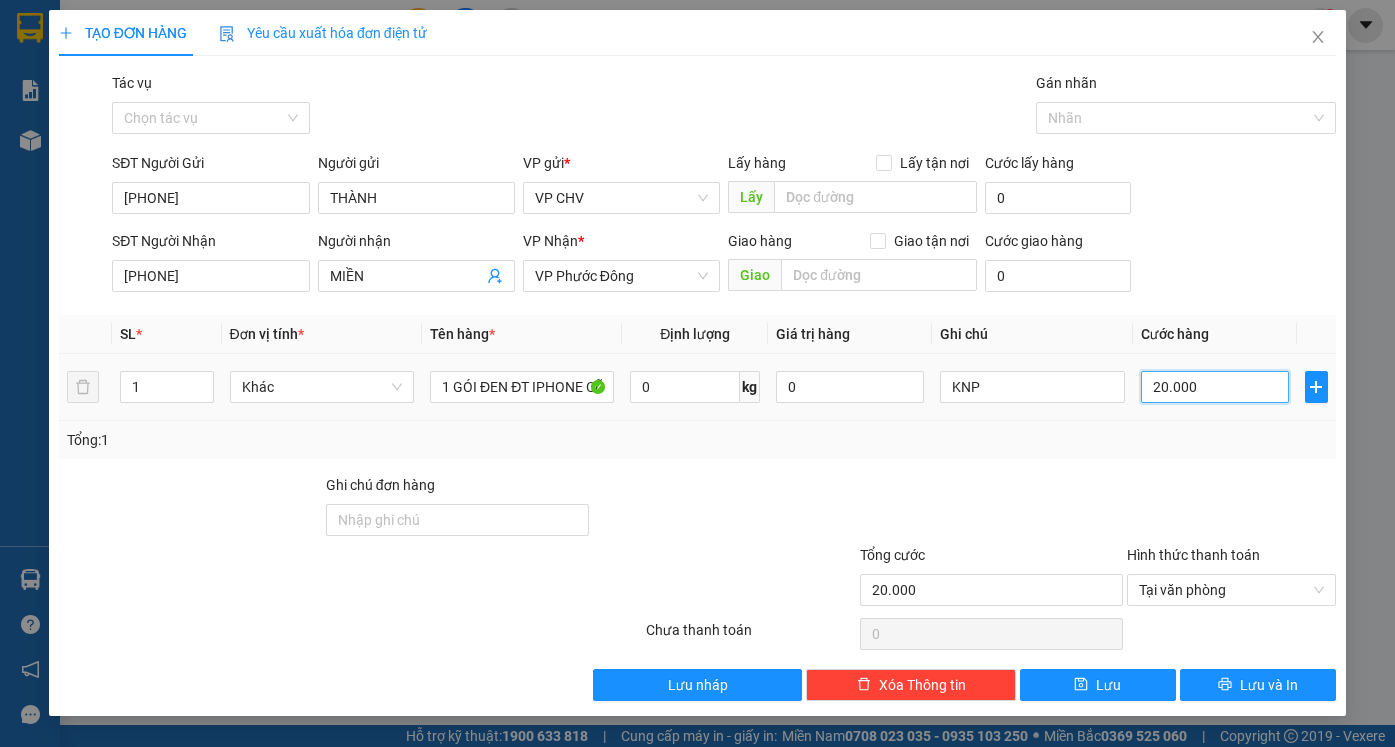 click on "20.000" at bounding box center [1215, 387] 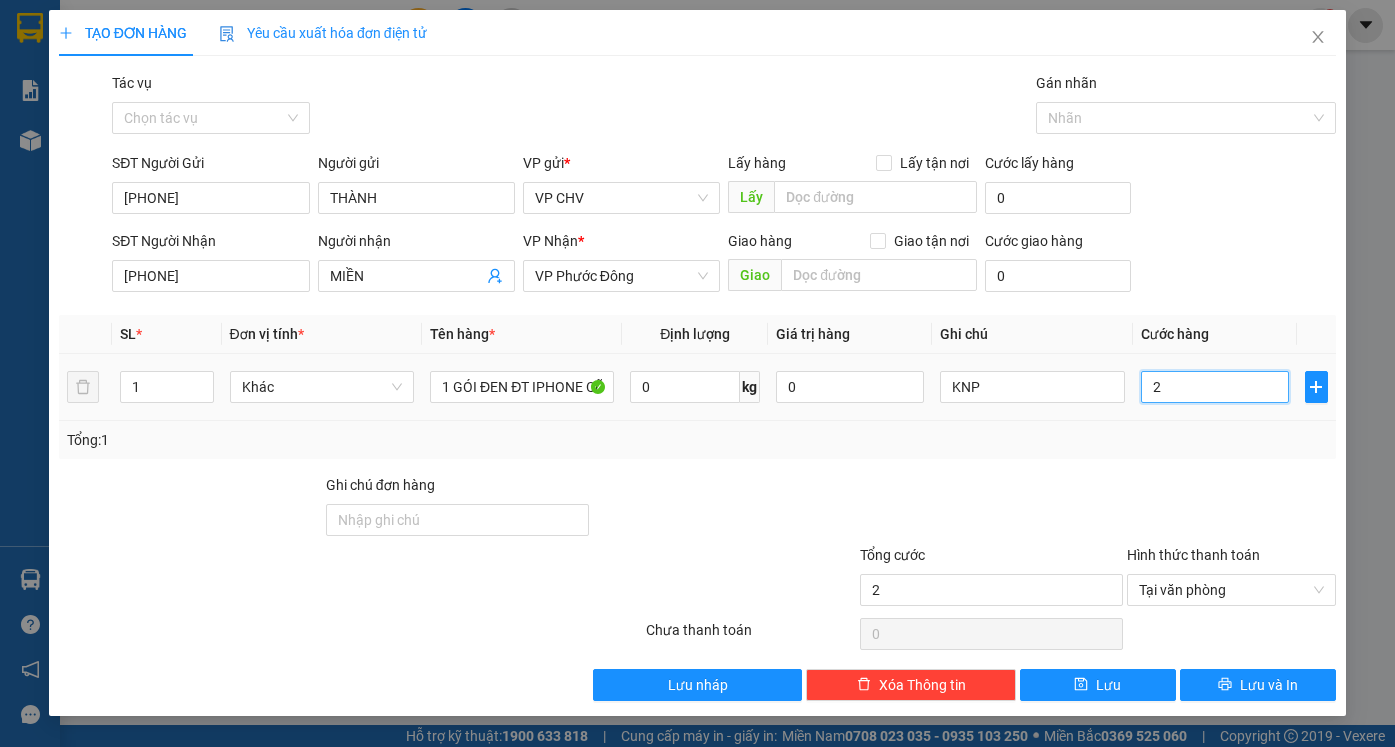 type on "25" 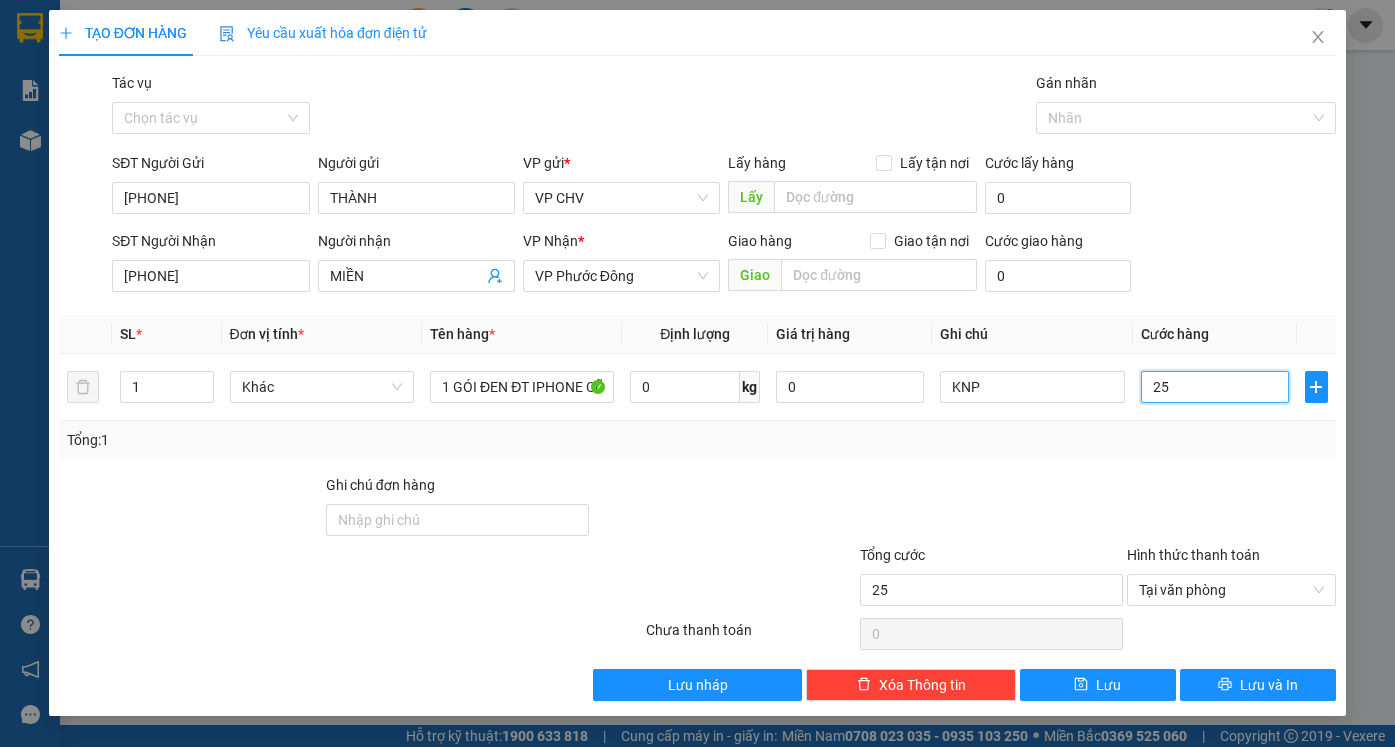 type on "25" 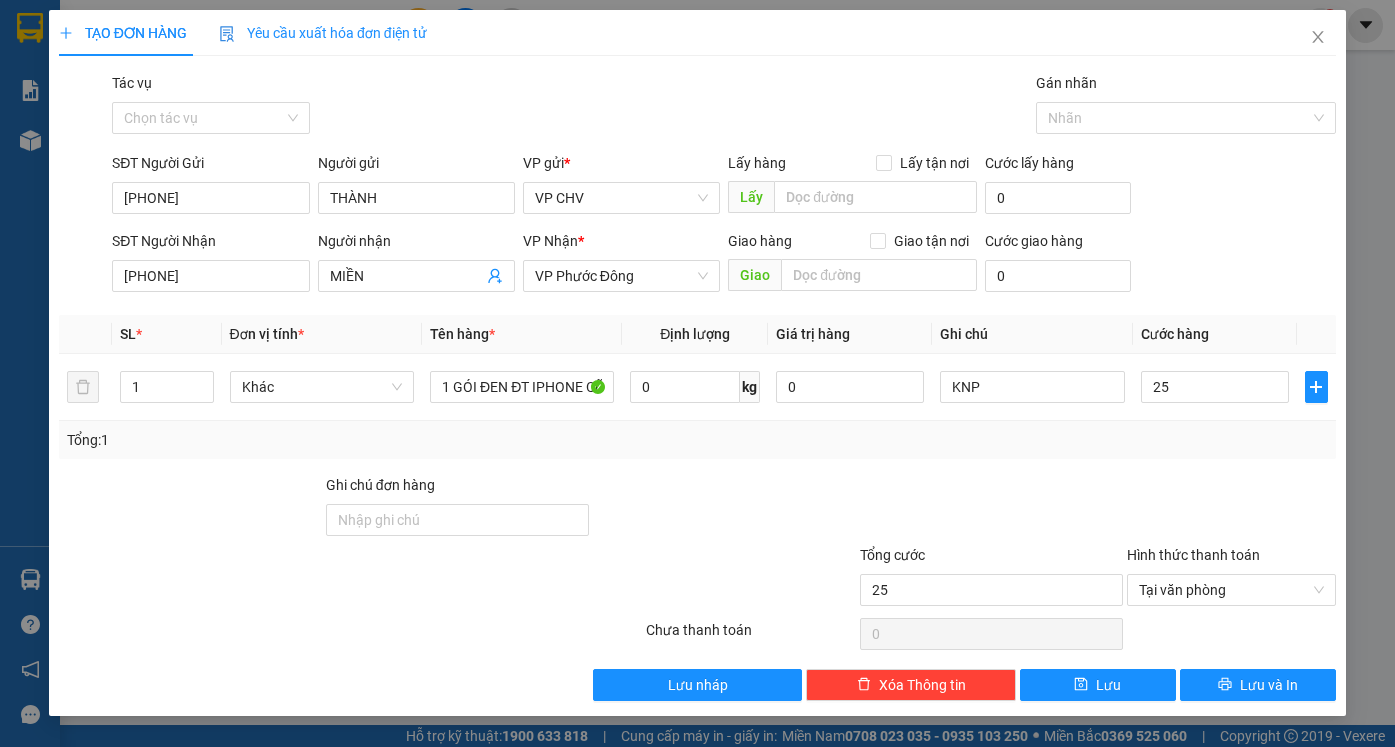 type on "25.000" 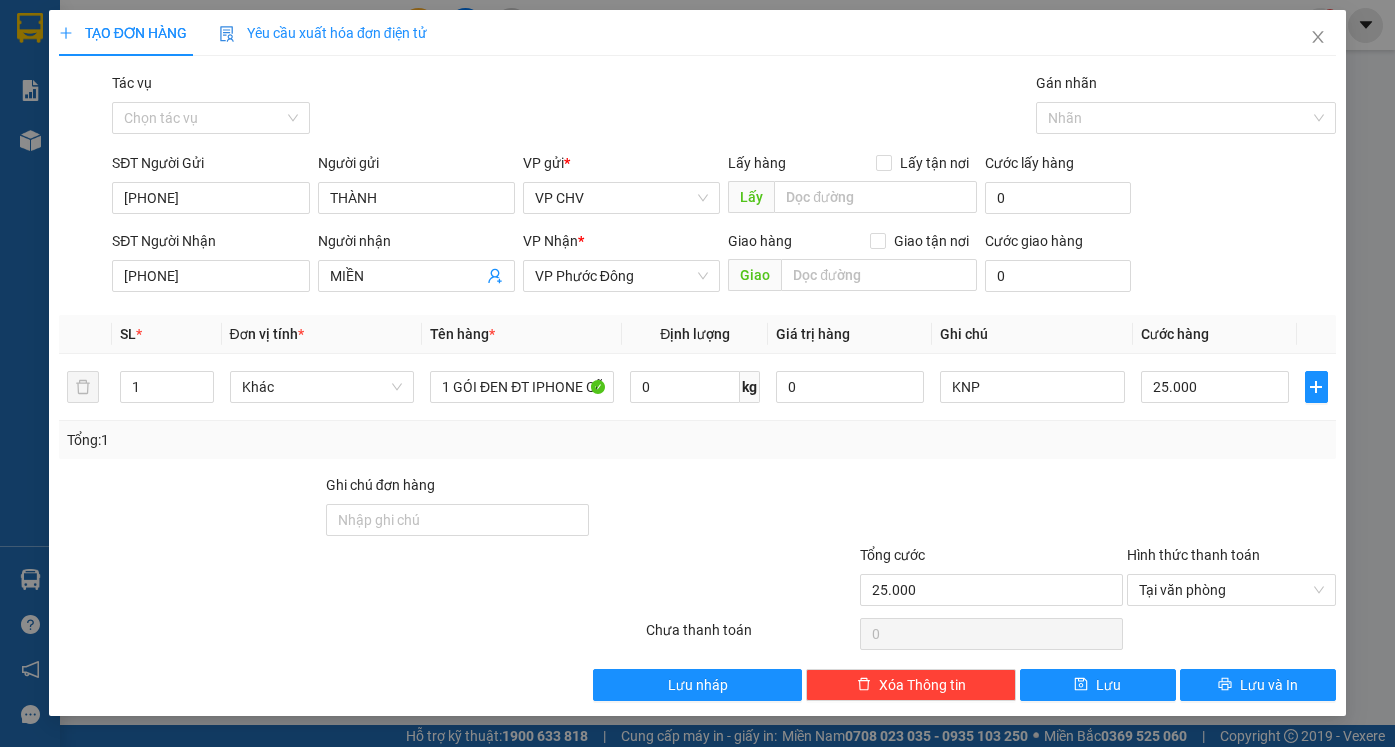 click on "Transit Pickup Surcharge Ids Transit Deliver Surcharge Ids Transit Deliver Surcharge Transit Deliver Surcharge Gói vận chuyển  * Tiêu chuẩn Tác vụ Chọn tác vụ Gán nhãn   Nhãn SĐT Người Gửi [PHONE] Người gửi THÀNH VP gửi  * VP CHV Lấy hàng Lấy tận nơi Lấy Cước lấy hàng 0 SĐT Người Nhận [PHONE] Người nhận MIỀN VP Nhận  * VP Phước Đông Giao hàng Giao tận nơi Giao Cước giao hàng 0 SL  * Đơn vị tính  * Tên hàng  * Định lượng Giá trị hàng Ghi chú Cước hàng                   1 Khác 1 GÓI ĐEN ĐT IPHONE CŨ 0 kg 0 KNP 25.000 Tổng:  1 Ghi chú đơn hàng Tổng cước 25.000 Hình thức thanh toán Tại văn phòng Số tiền thu trước 0 Chưa thanh toán 0 Chọn HT Thanh Toán Lưu nháp Xóa Thông tin Lưu Lưu và In 1 GÓI ĐEN ĐT IPHONE CŨ" at bounding box center [697, 386] 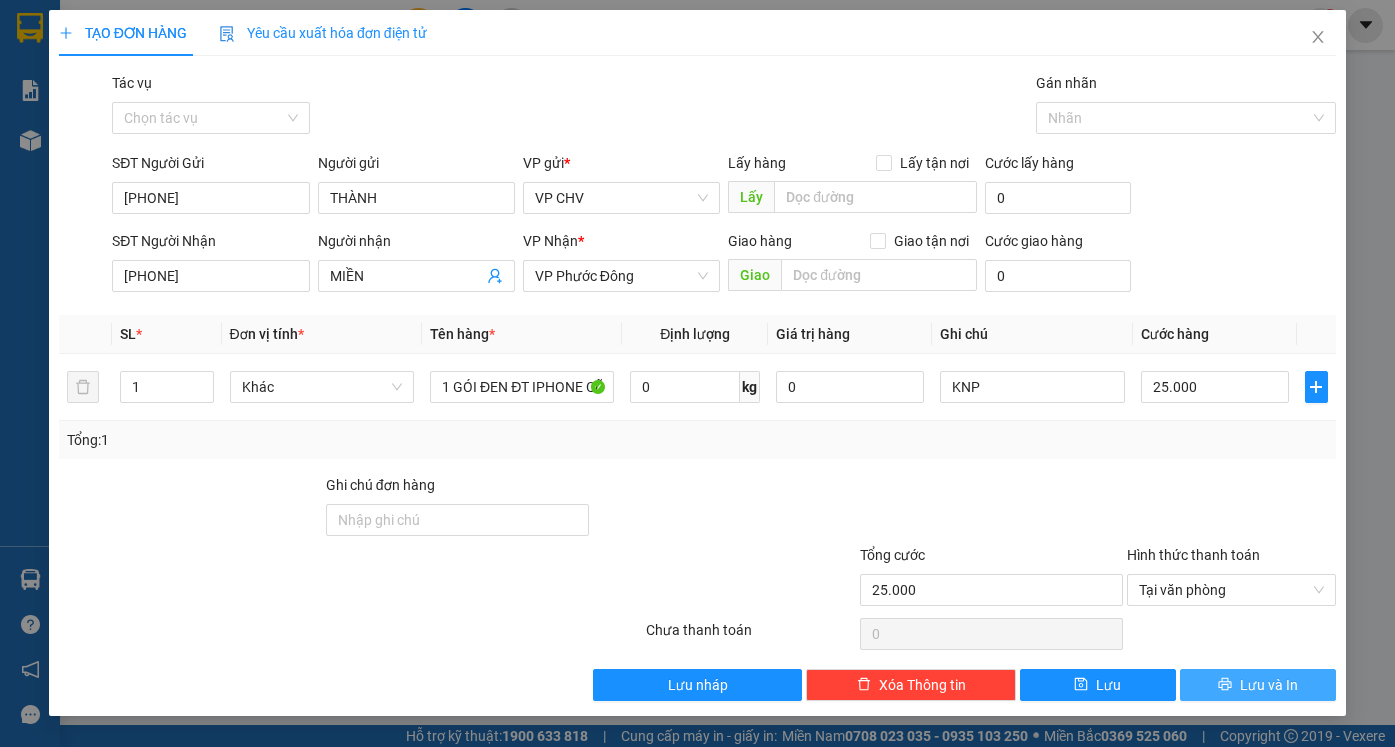 click on "Lưu và In" at bounding box center (1269, 685) 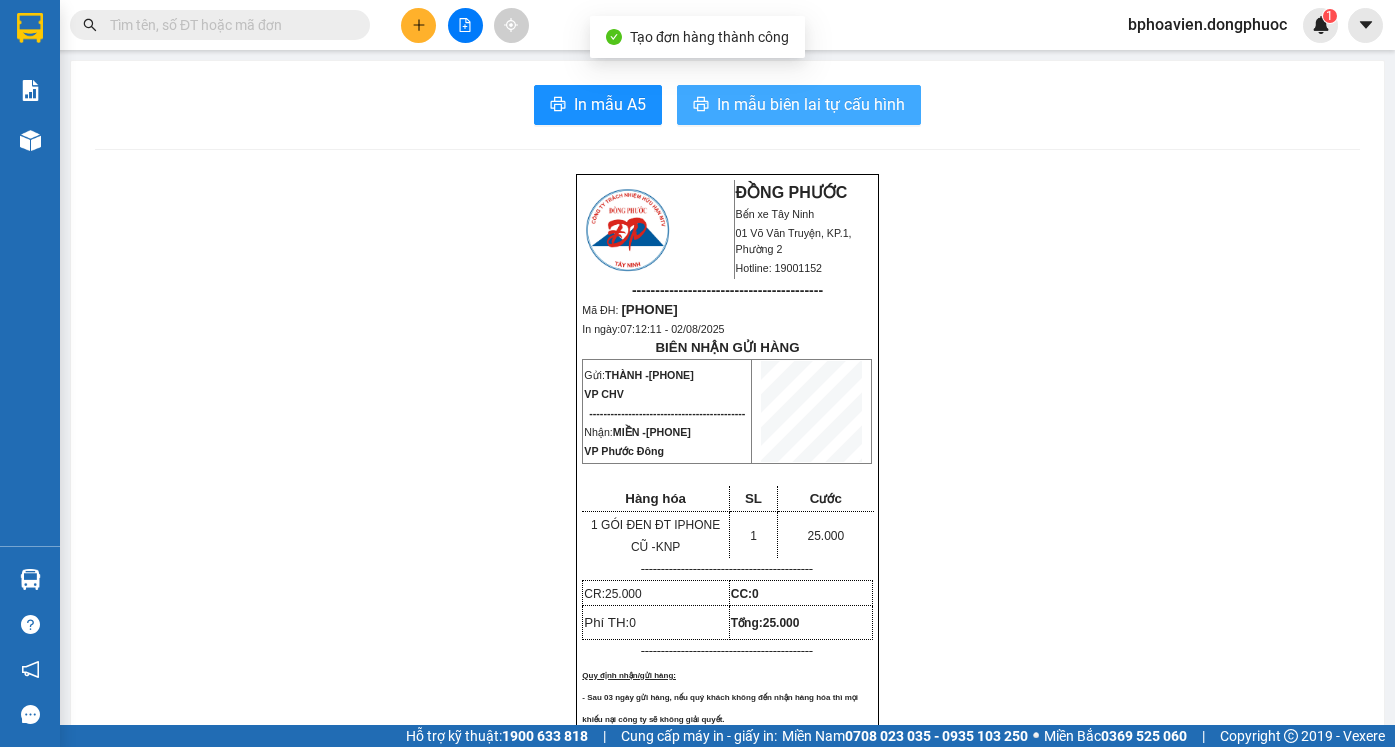 click on "In mẫu biên lai tự cấu hình" at bounding box center (811, 104) 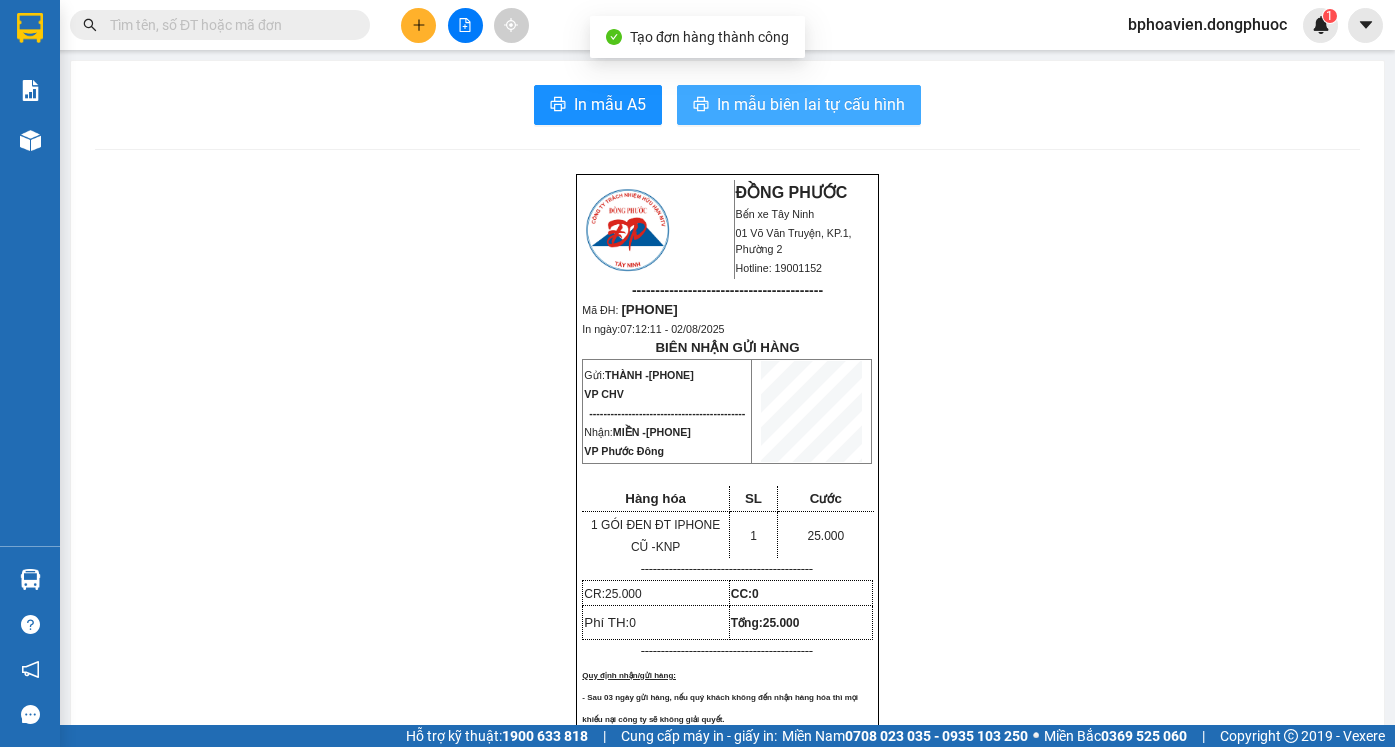 scroll, scrollTop: 0, scrollLeft: 0, axis: both 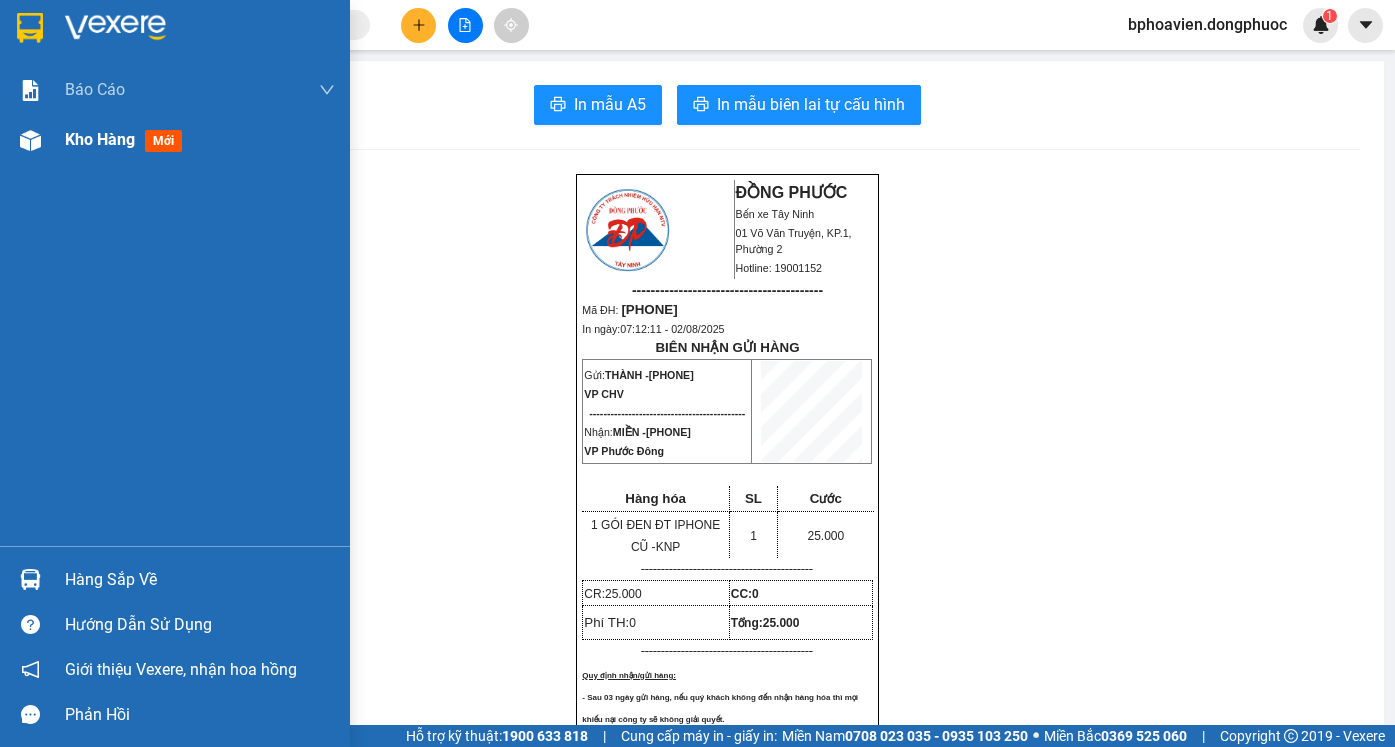 click on "Kho hàng" at bounding box center [100, 139] 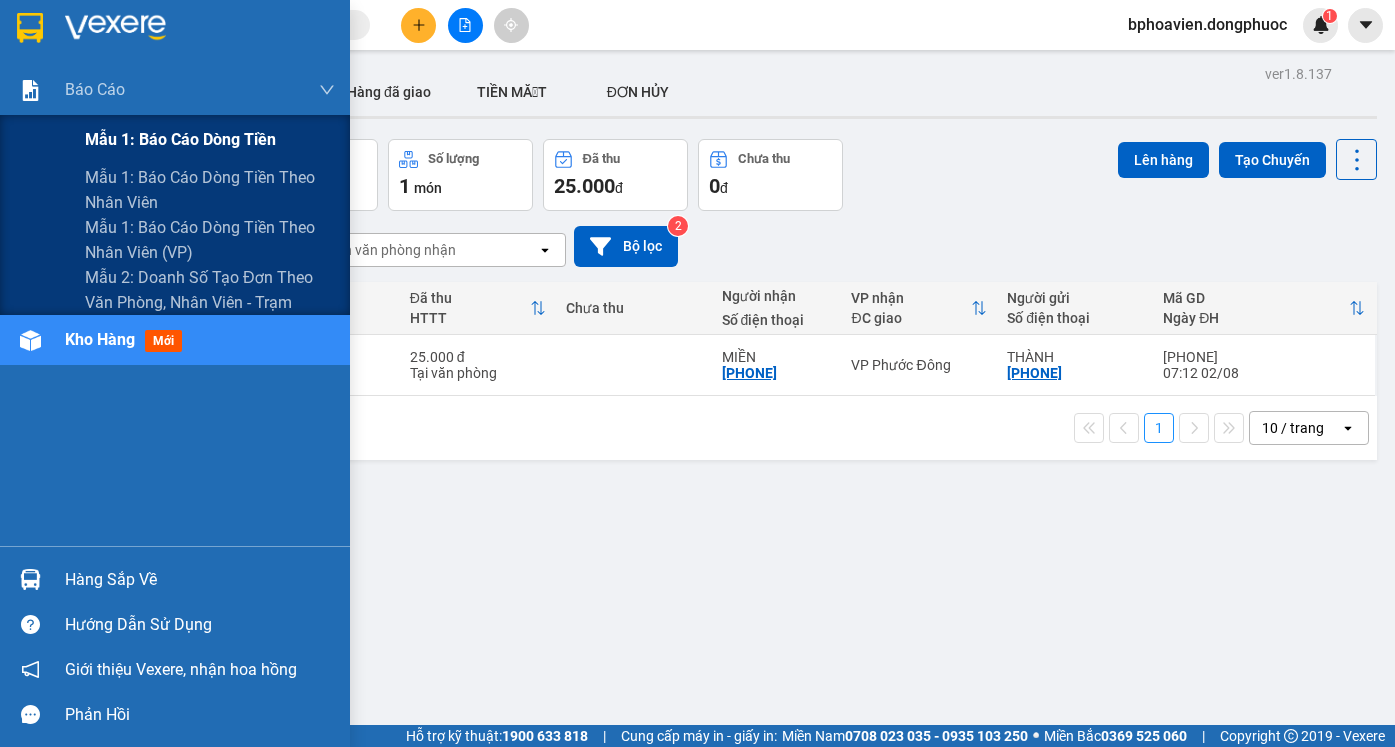 click on "Mẫu 1: Báo cáo dòng tiền" at bounding box center [180, 139] 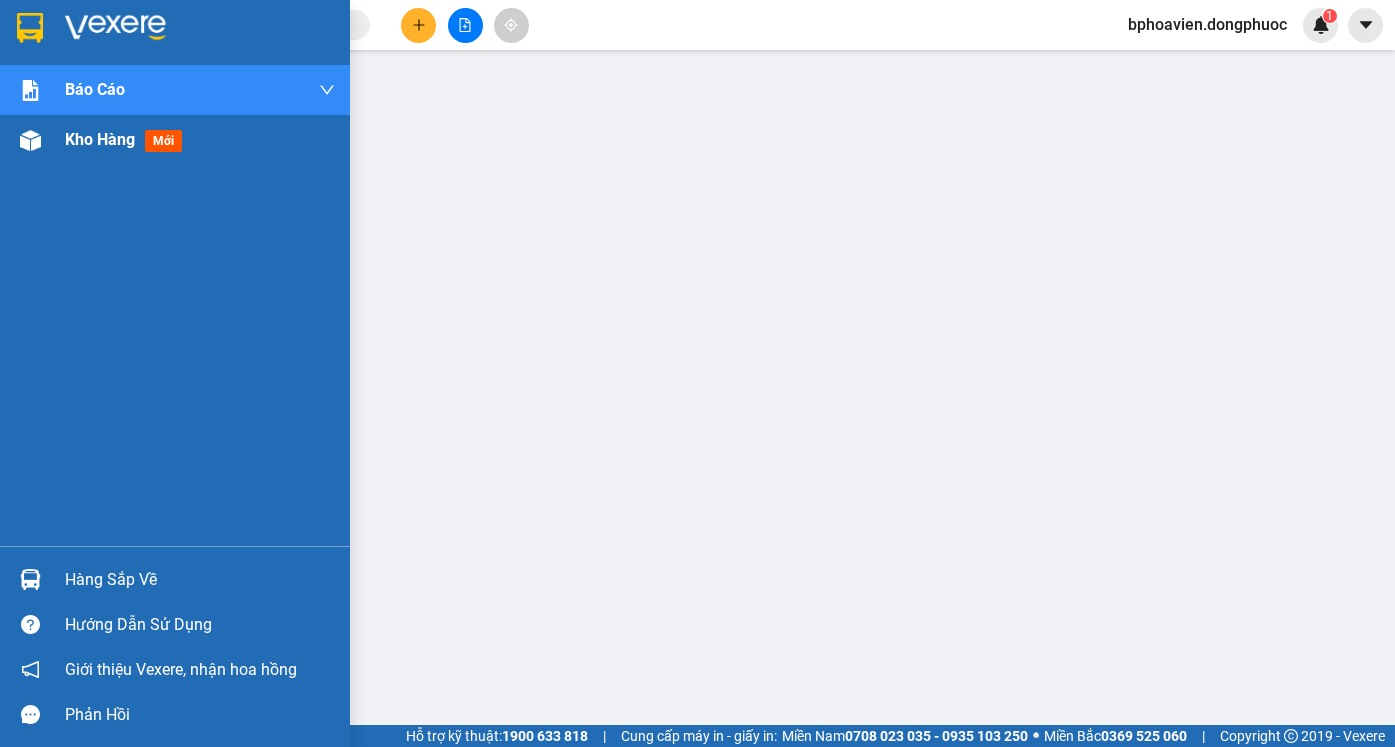 click on "Kho hàng" at bounding box center [100, 139] 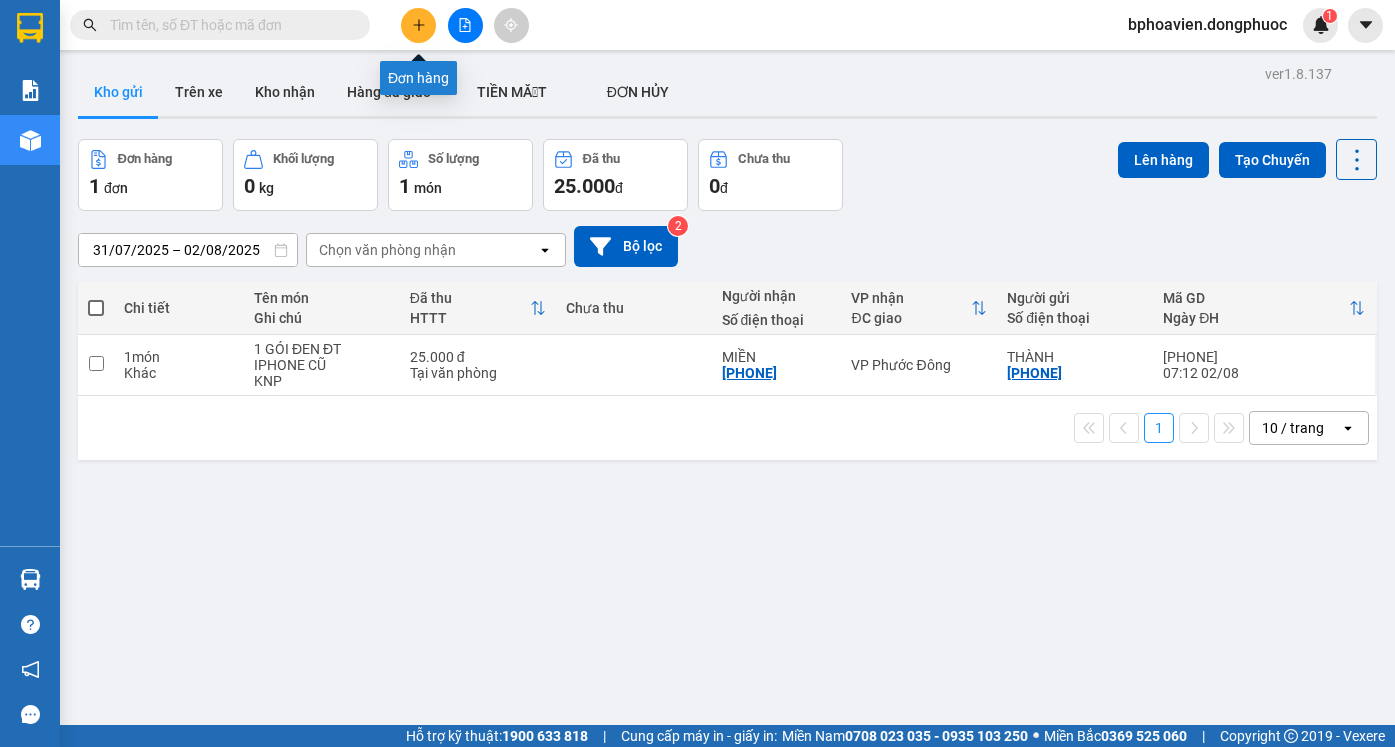 click 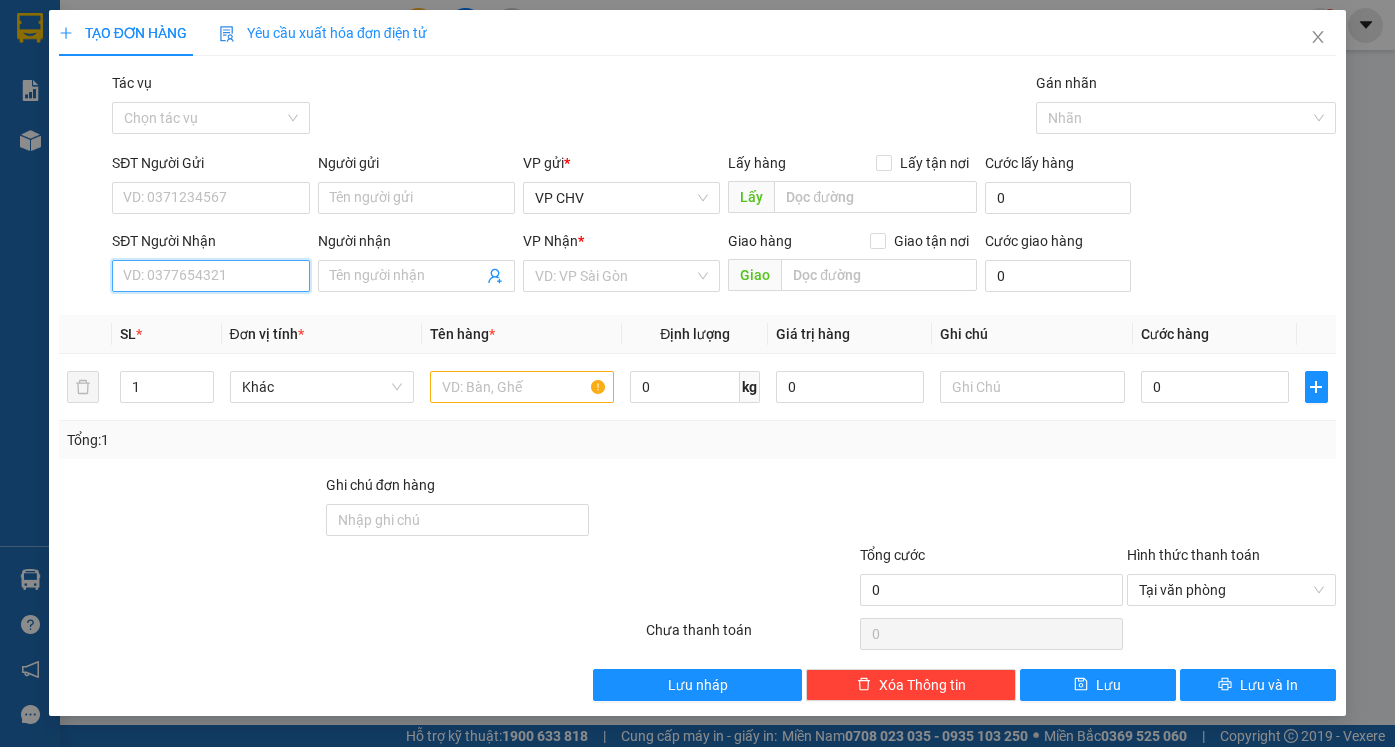 click on "SĐT Người Nhận" at bounding box center (210, 276) 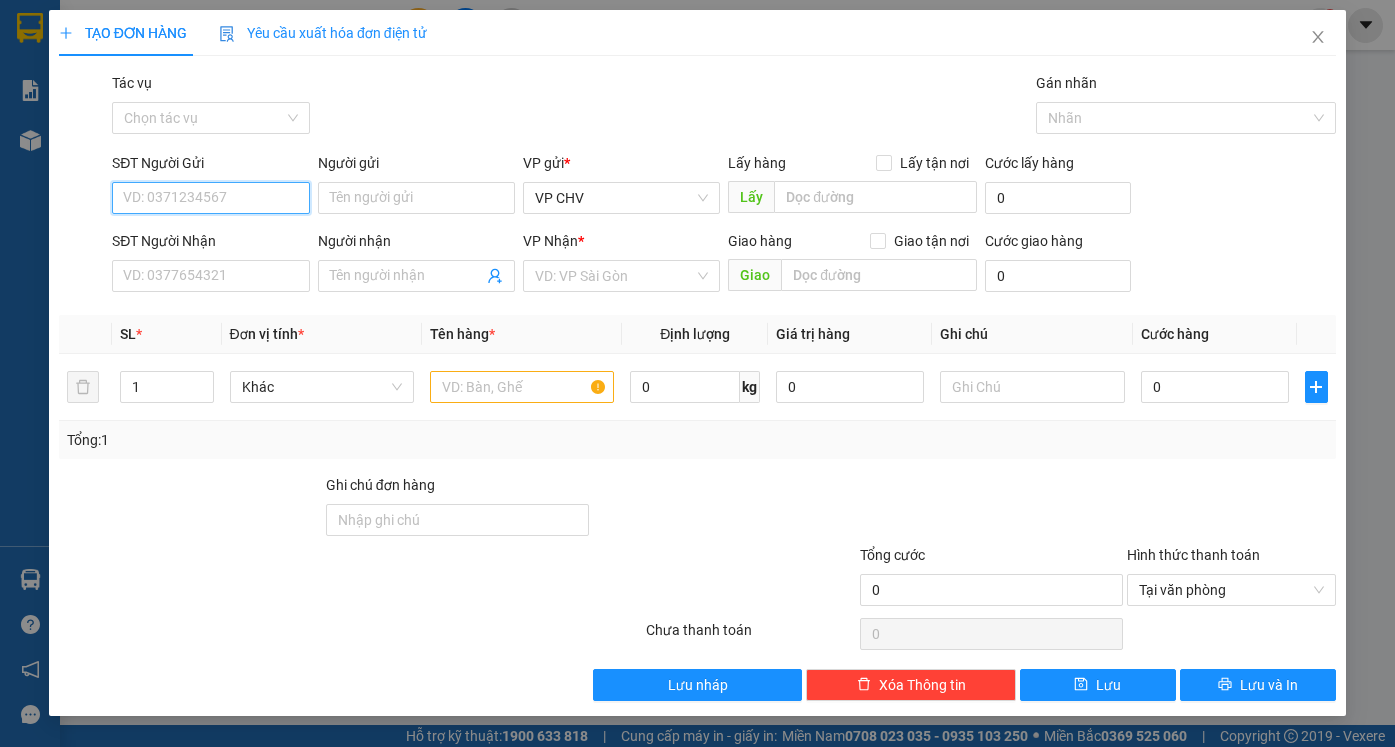 click on "SĐT Người Gửi" at bounding box center (210, 198) 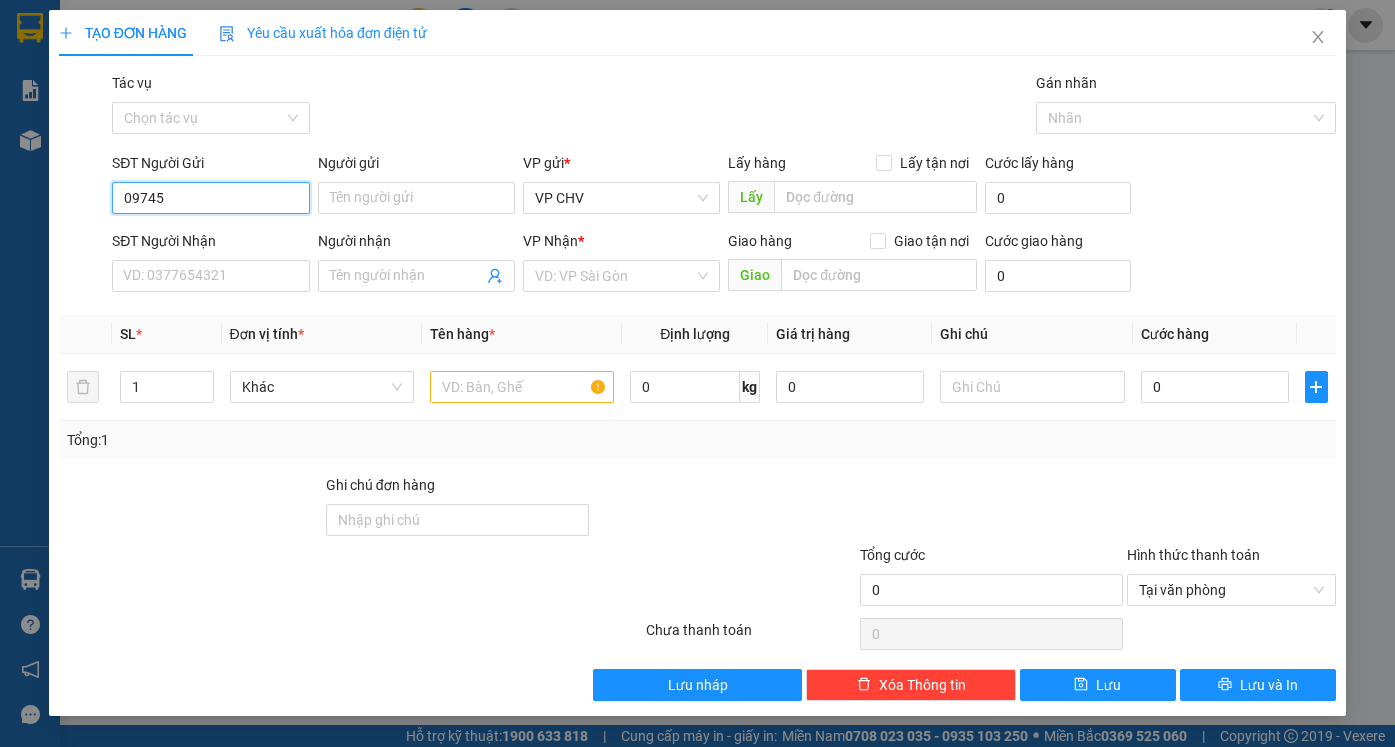 type on "097456" 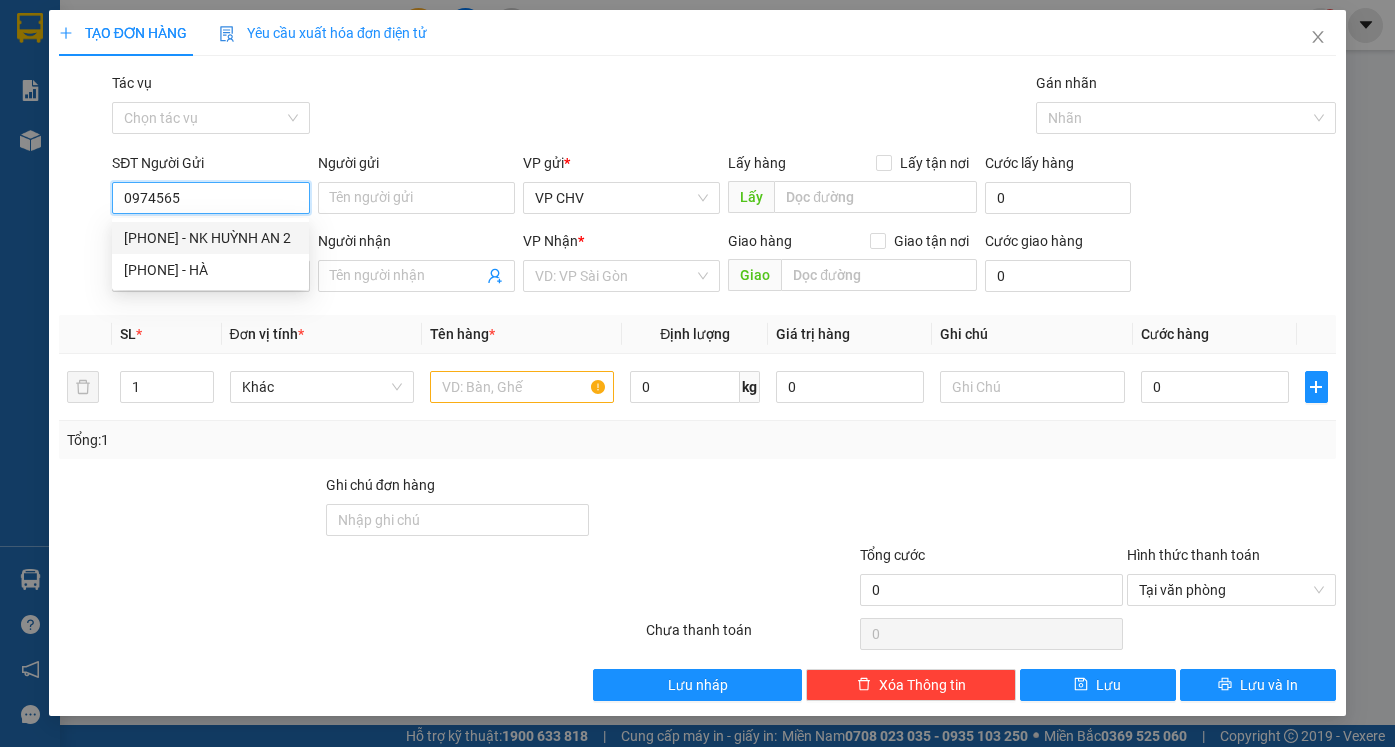 click on "[PHONE] - NK HUỲNH AN 2" at bounding box center (210, 238) 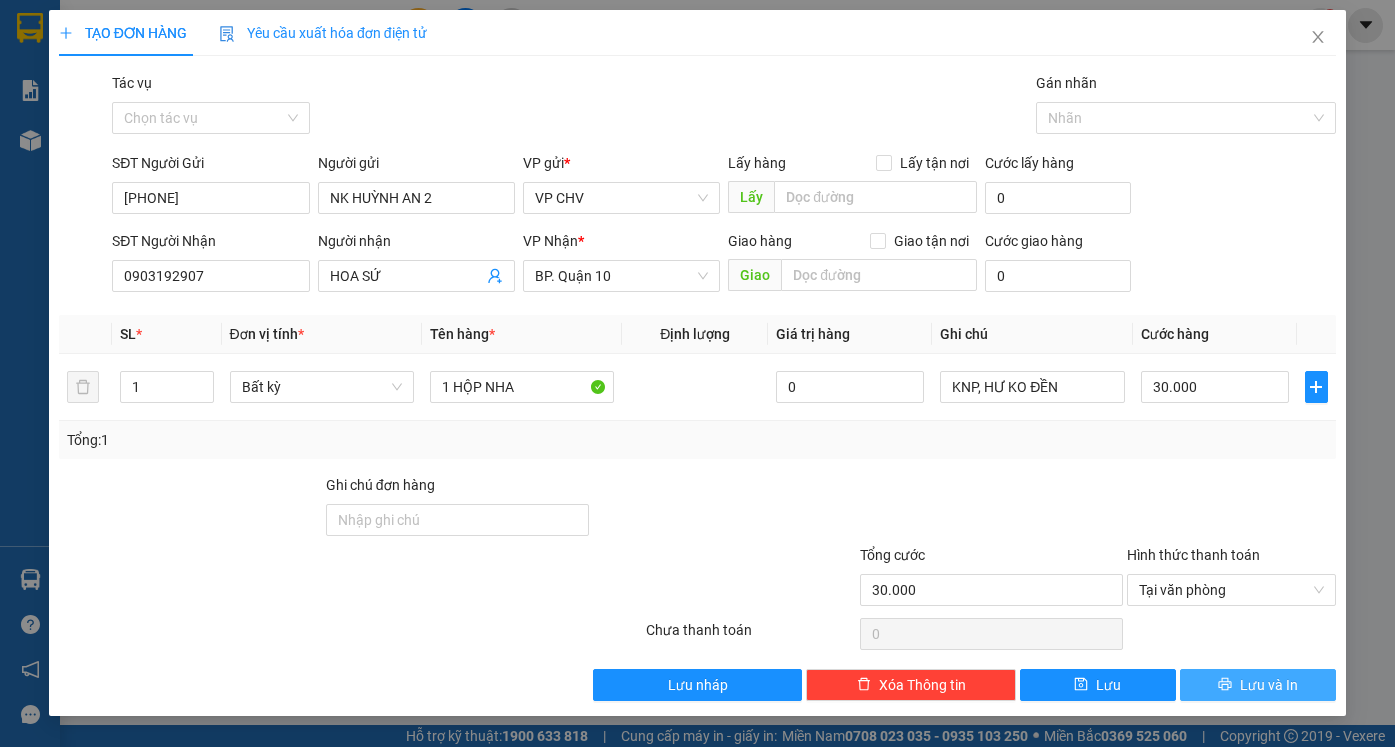 click on "Lưu và In" at bounding box center [1269, 685] 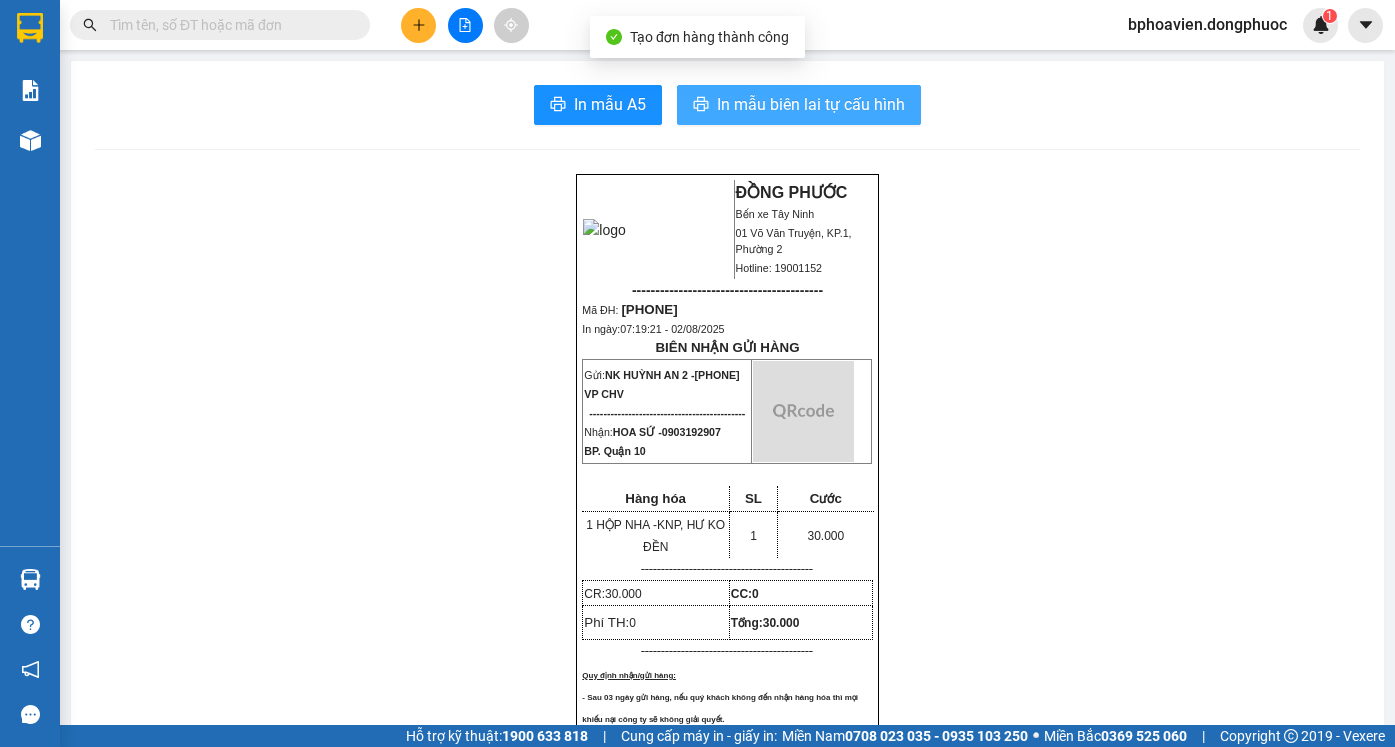 click on "In mẫu biên lai tự cấu hình" at bounding box center [811, 104] 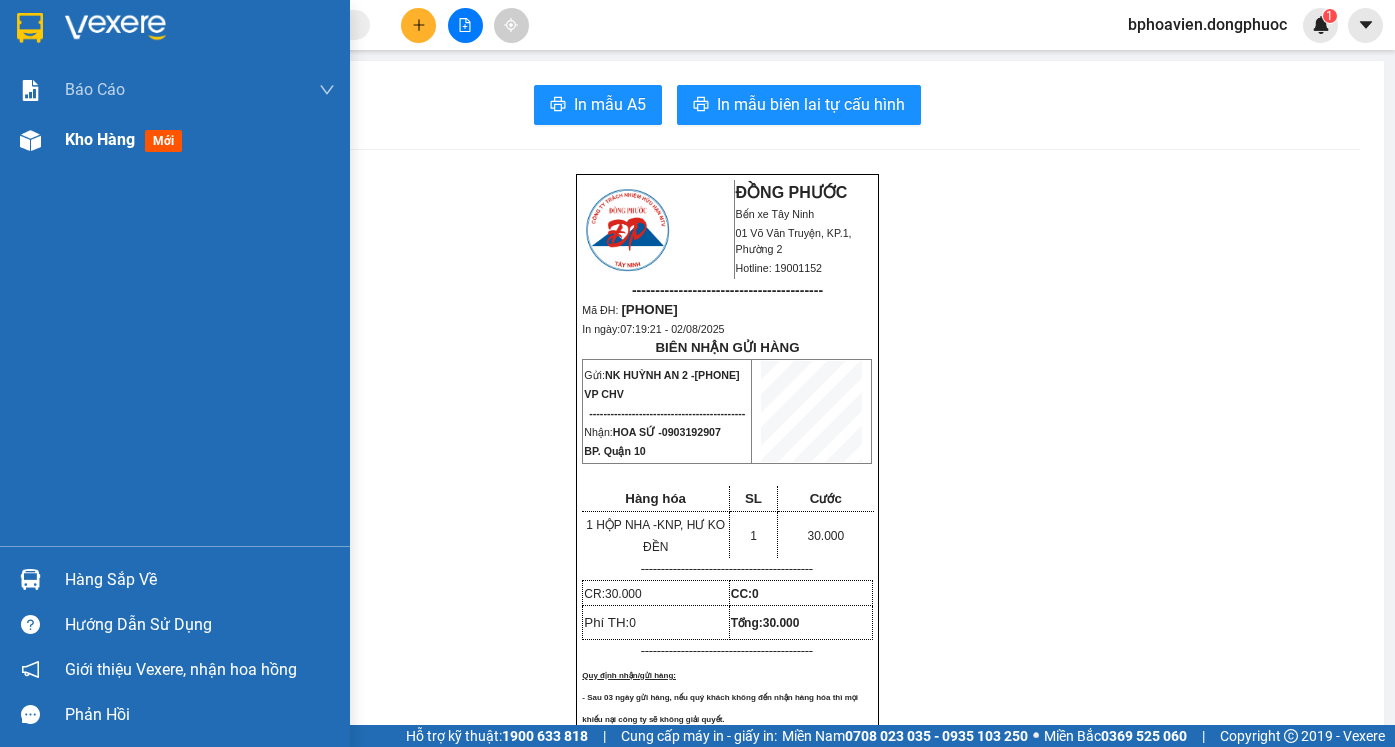 click on "Kho hàng" at bounding box center [100, 139] 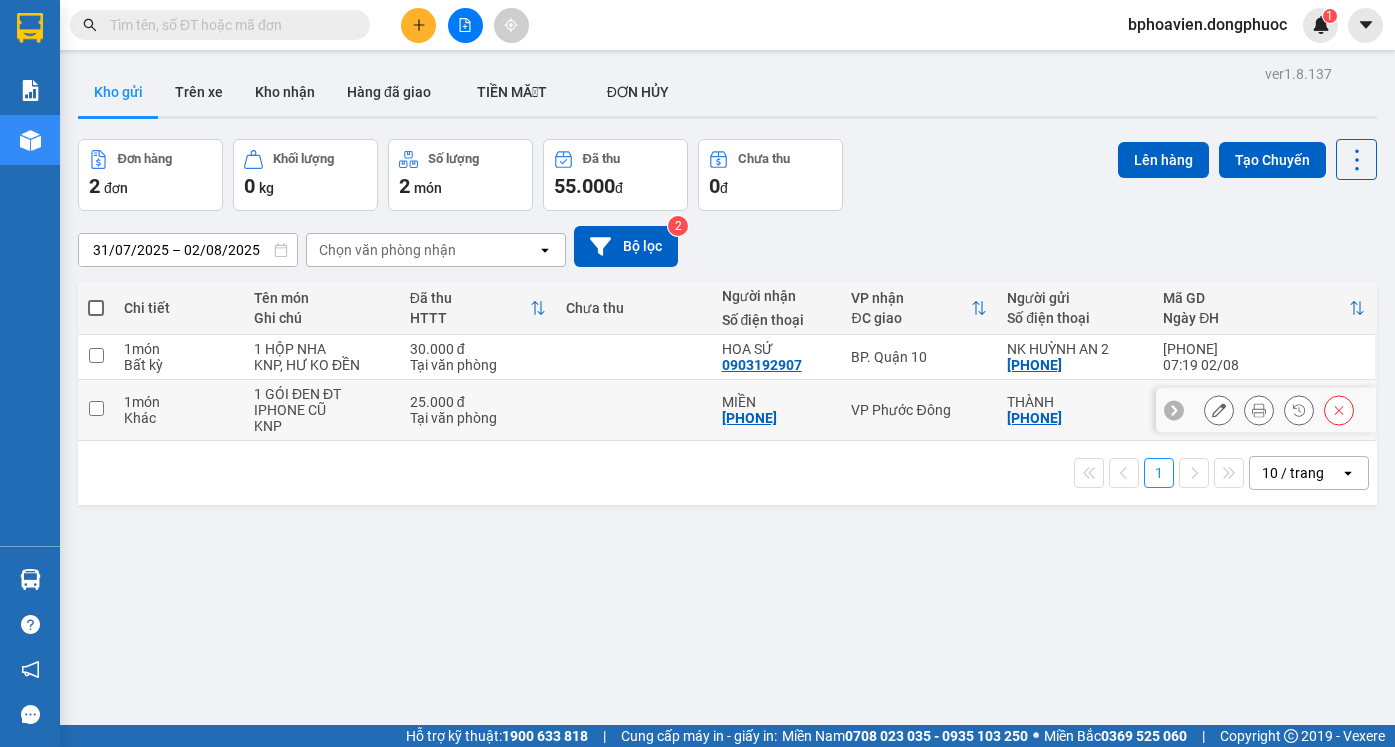drag, startPoint x: 614, startPoint y: 403, endPoint x: 670, endPoint y: 397, distance: 56.32051 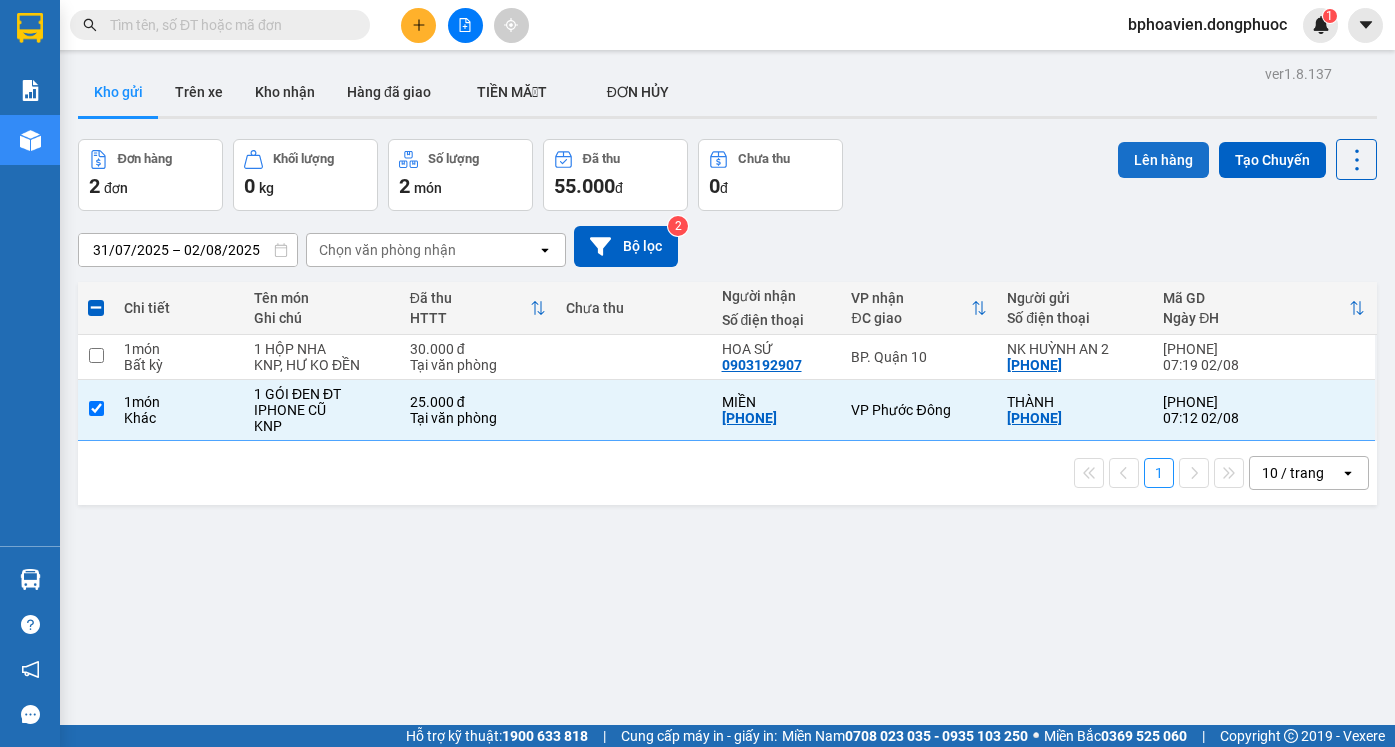 click on "Lên hàng" at bounding box center [1163, 160] 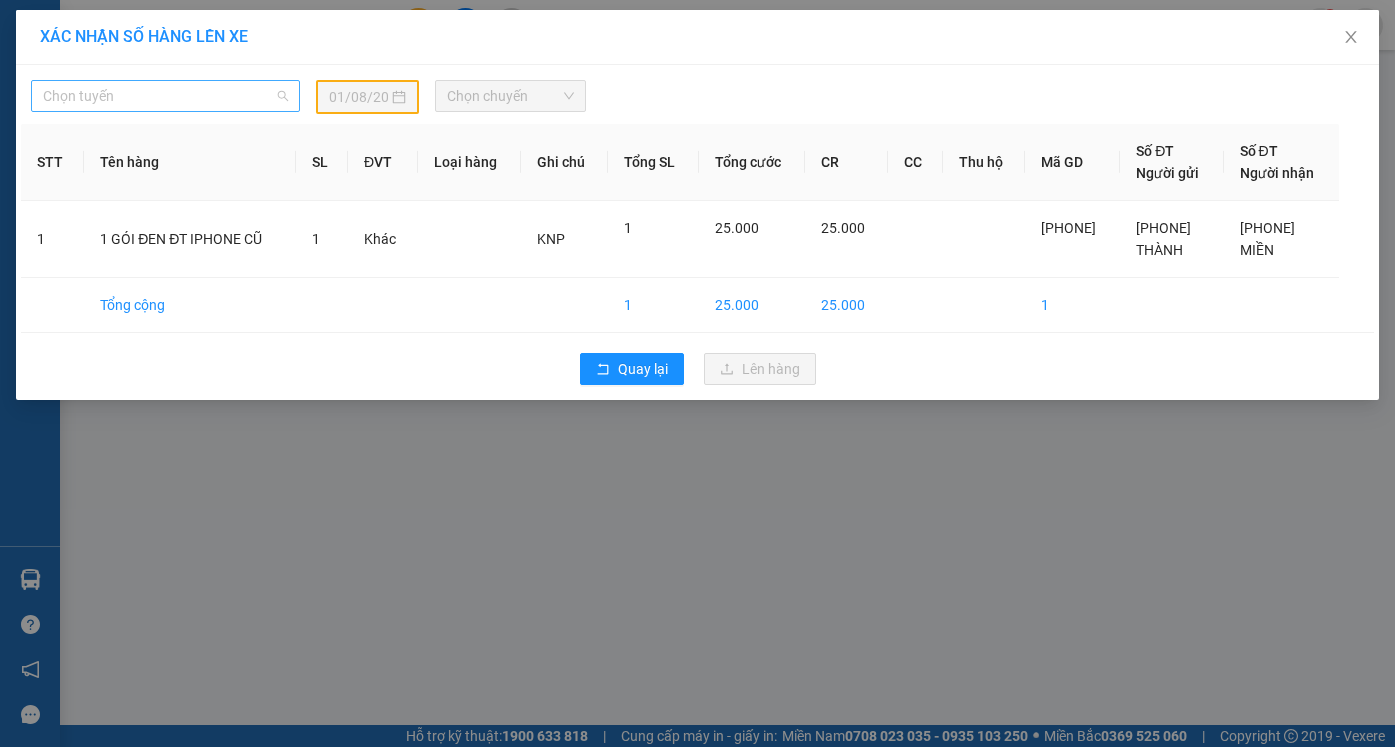 click on "Chọn tuyến" at bounding box center (165, 96) 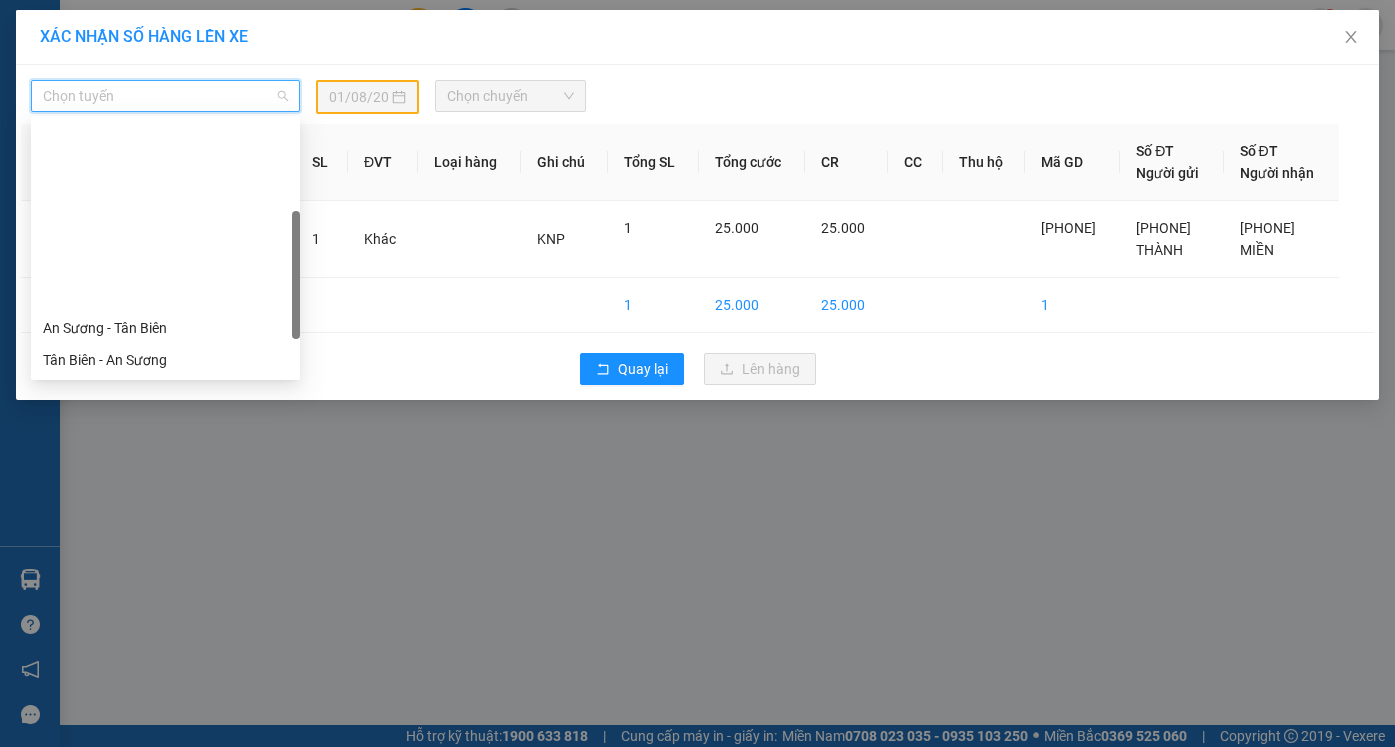 drag, startPoint x: 163, startPoint y: 217, endPoint x: 415, endPoint y: 167, distance: 256.91245 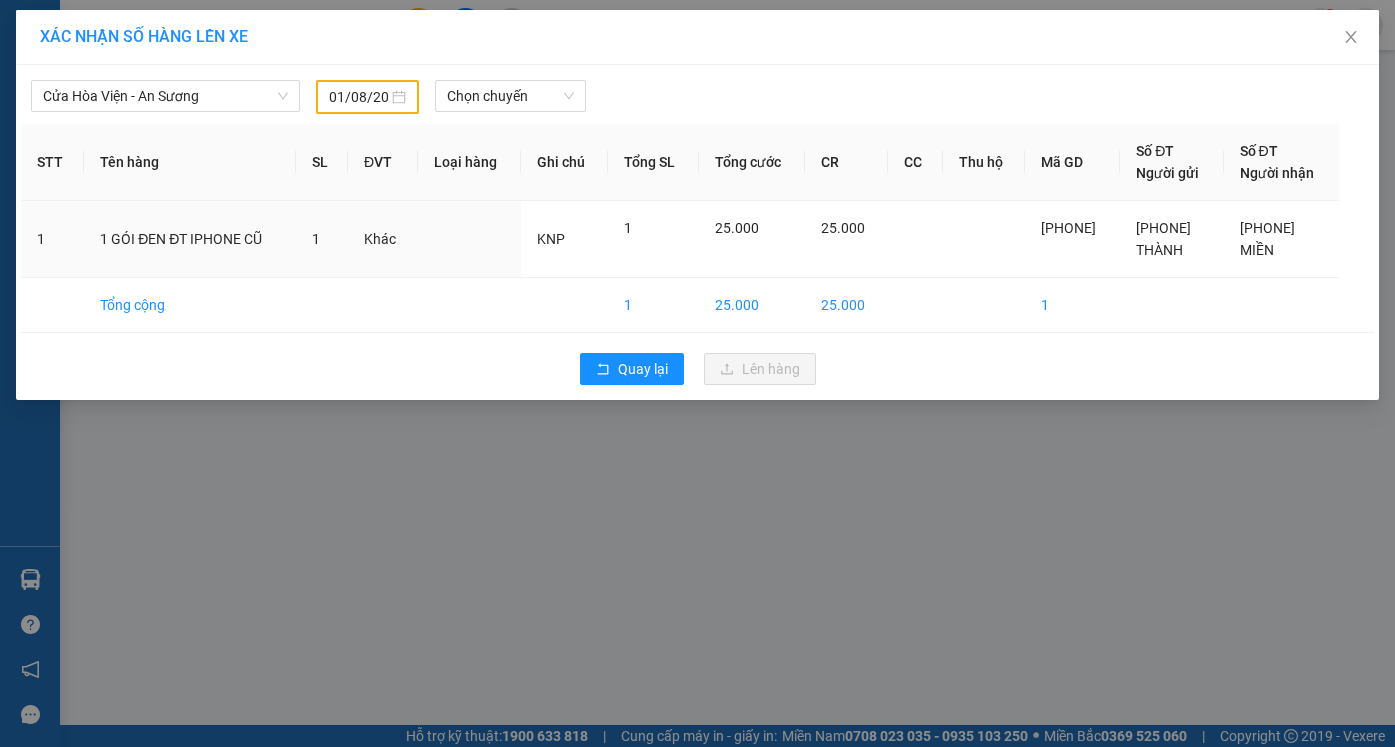 click on "01/08/2025" at bounding box center (367, 97) 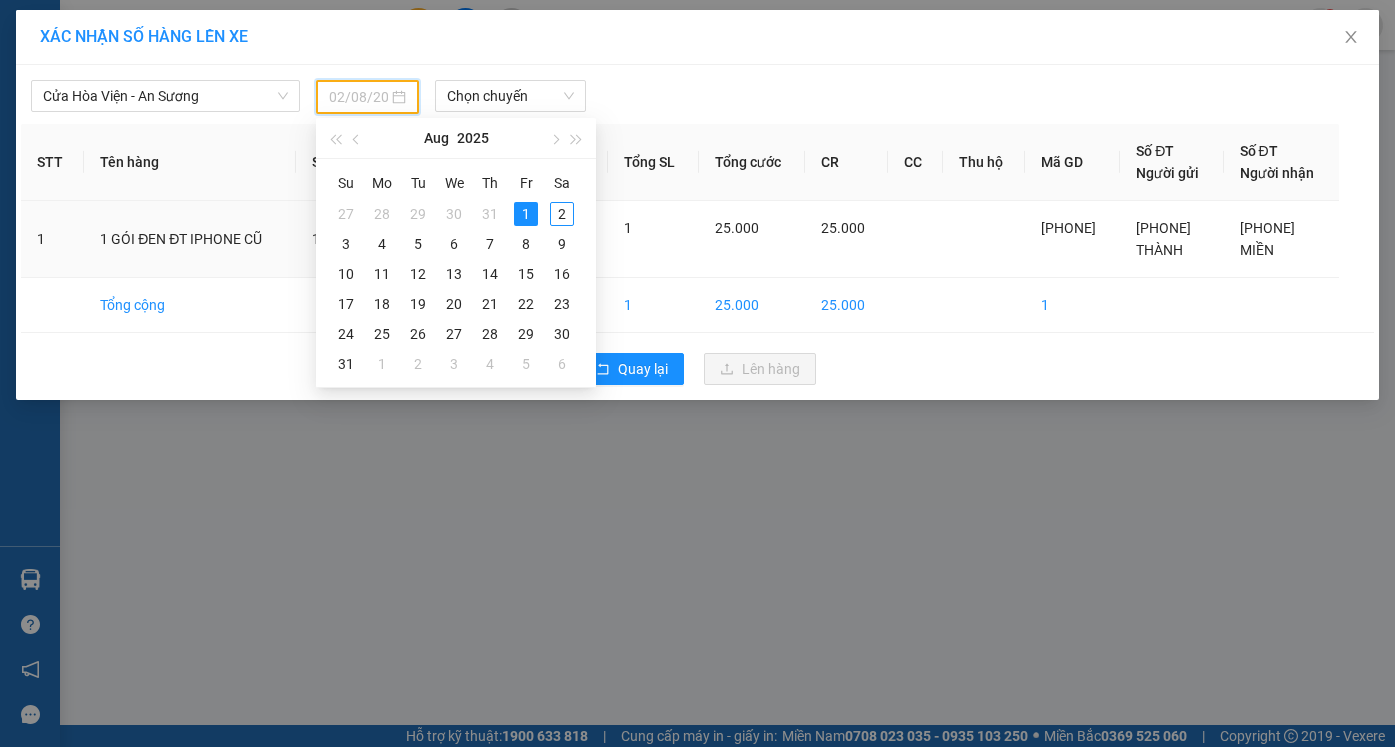 drag, startPoint x: 564, startPoint y: 213, endPoint x: 538, endPoint y: 152, distance: 66.309875 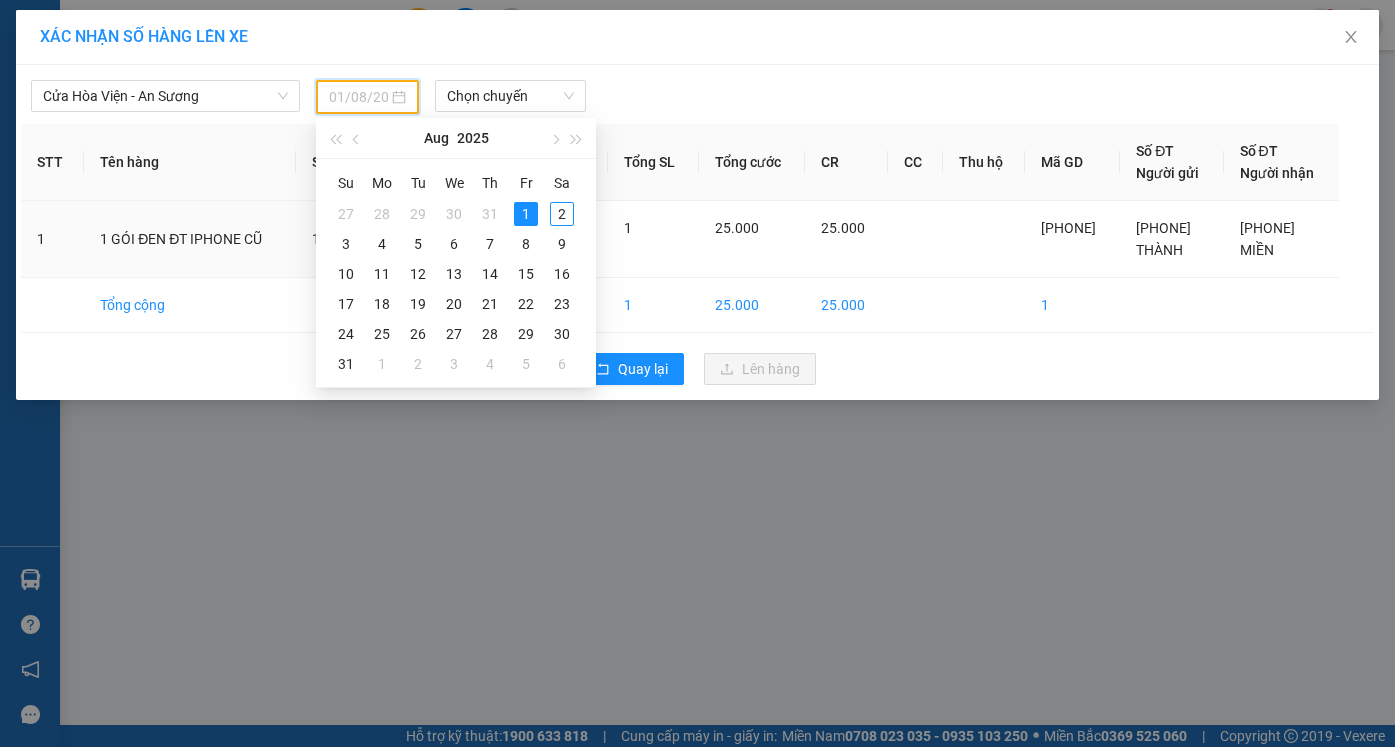 type on "02/08/2025" 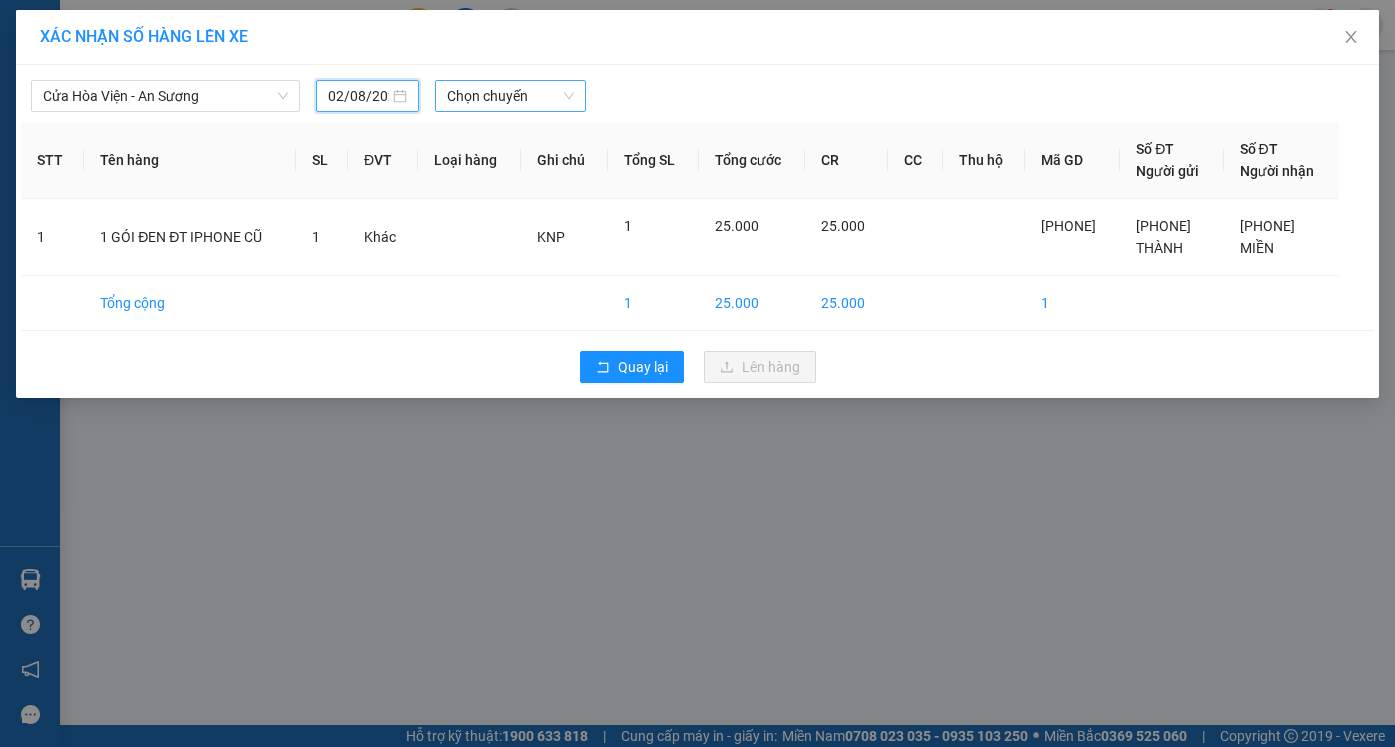 click on "Chọn chuyến" at bounding box center (510, 96) 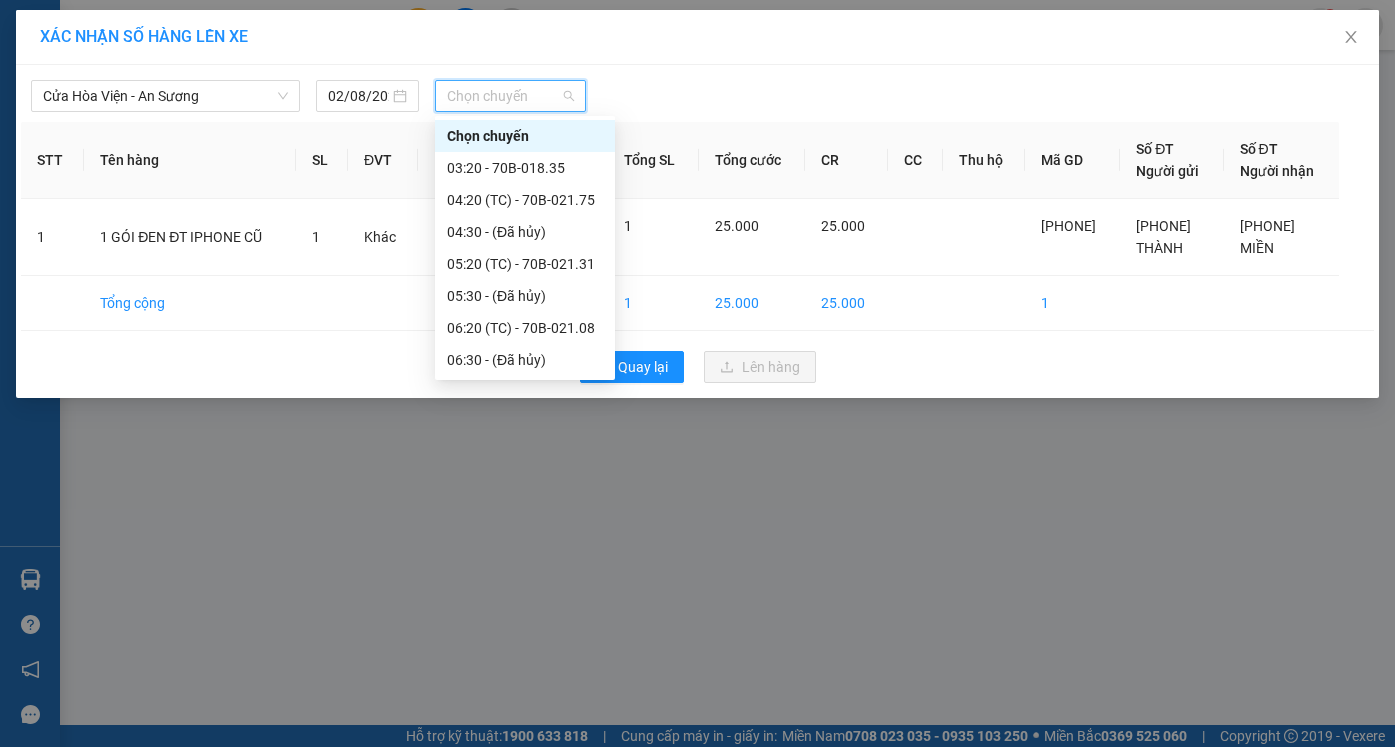 click on "07:20   (TC)   - 70B-021.88" at bounding box center (525, 392) 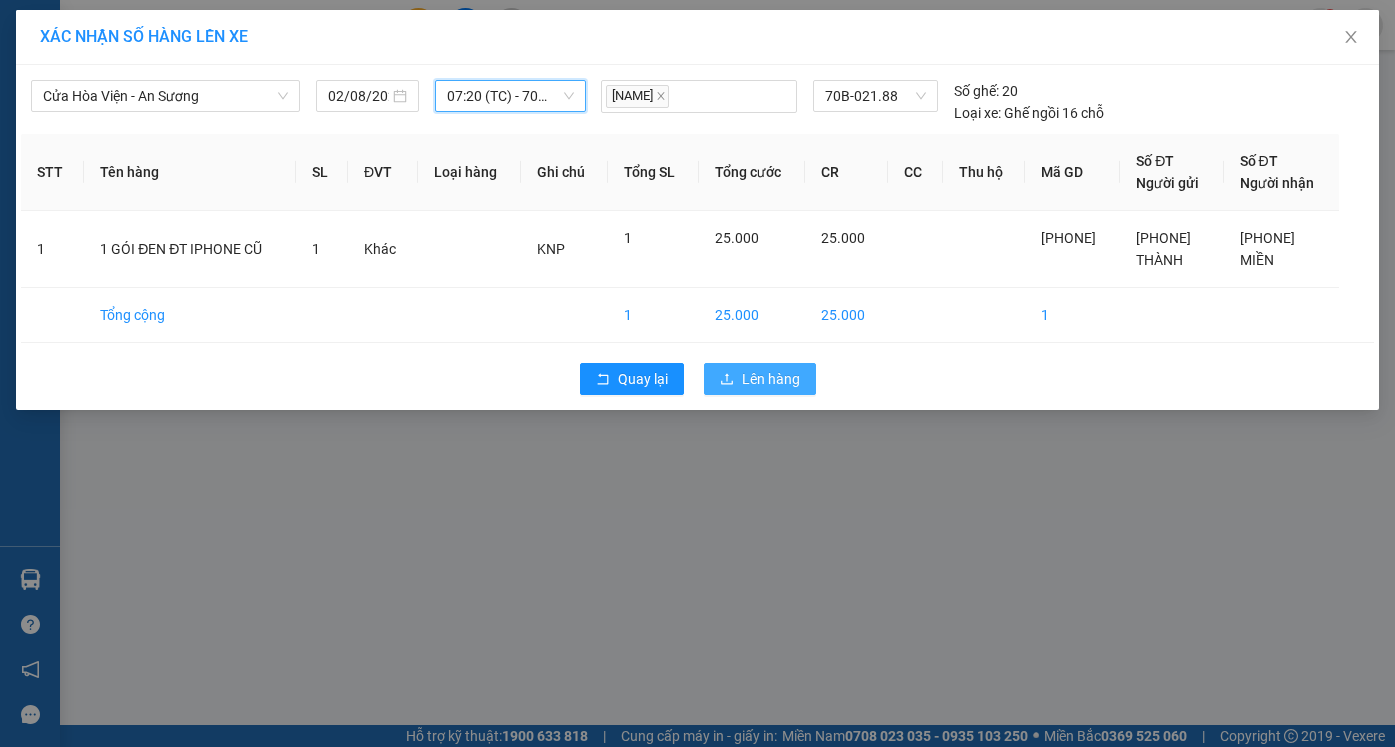 click on "Lên hàng" at bounding box center [771, 379] 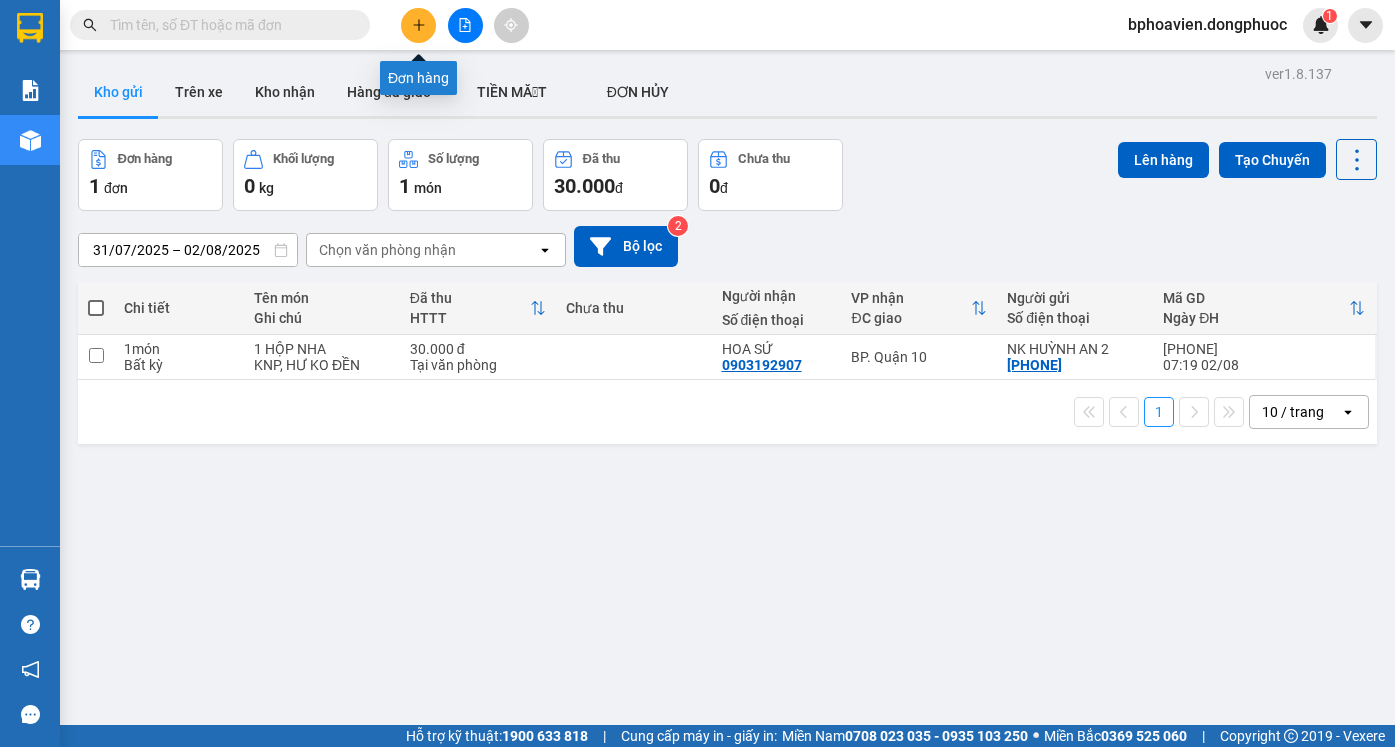click at bounding box center [418, 25] 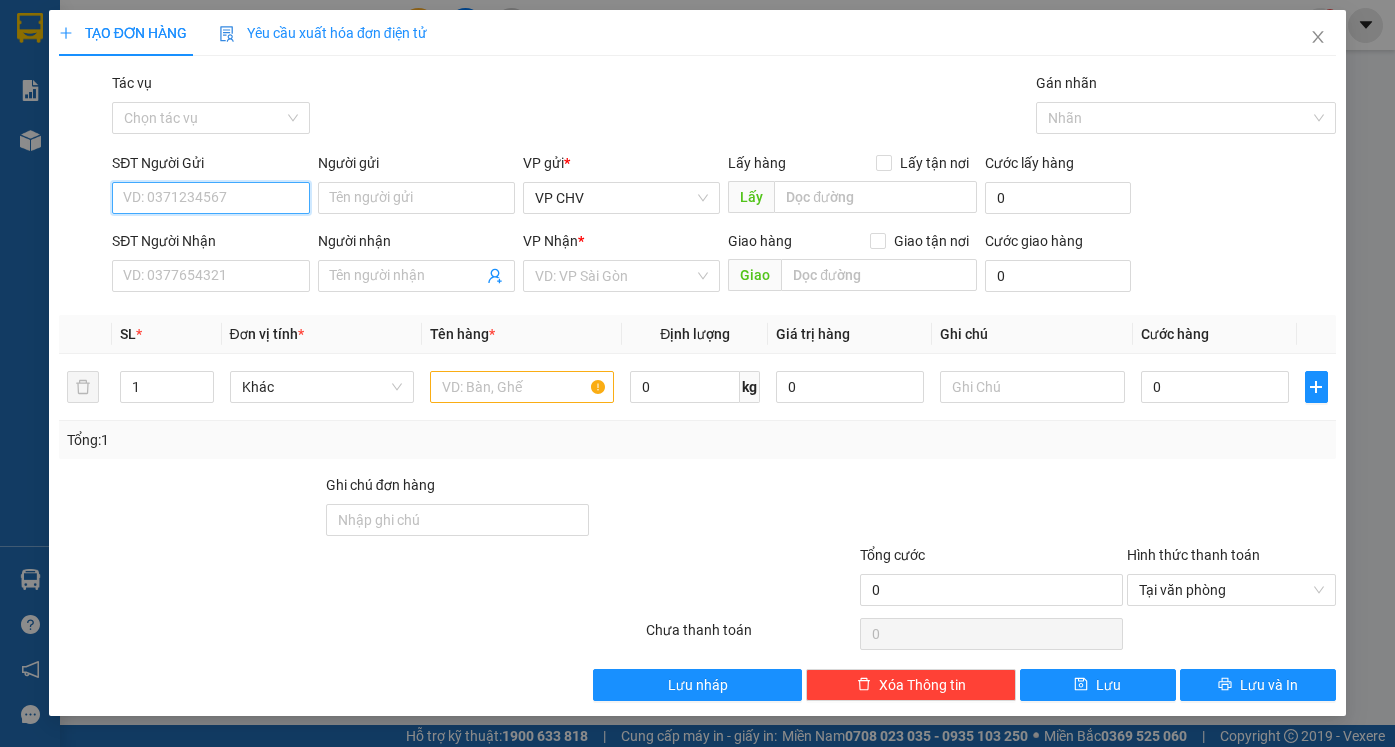 click on "SĐT Người Gửi" at bounding box center [210, 198] 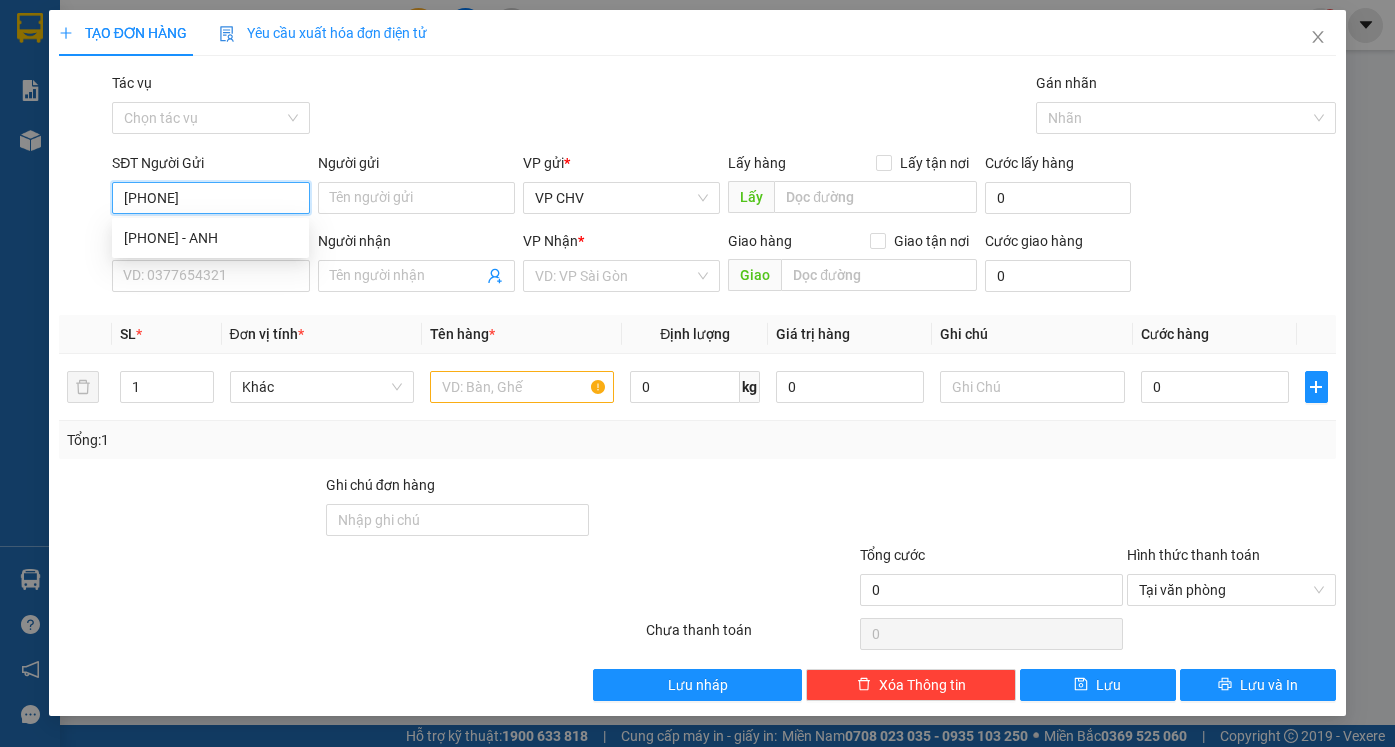 type on "[PHONE]" 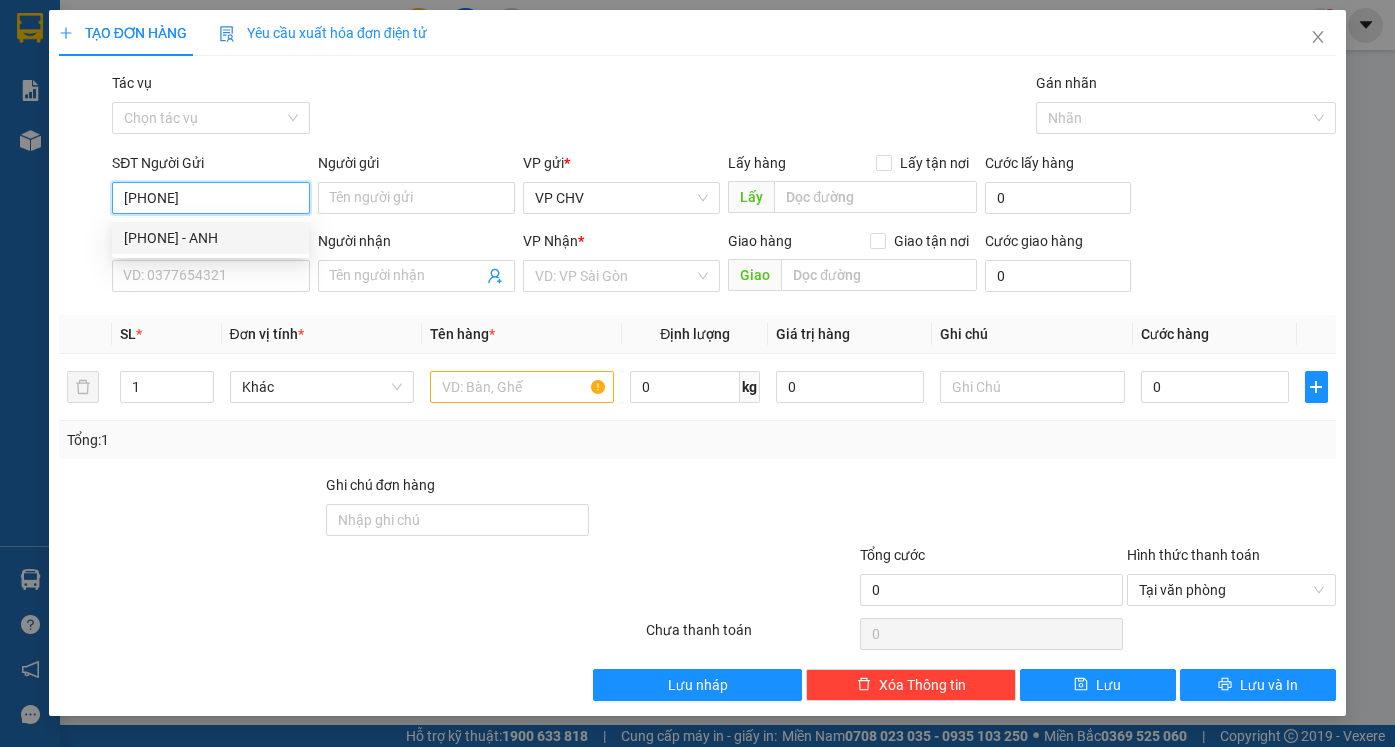 click on "[PHONE] - ANH" at bounding box center [210, 238] 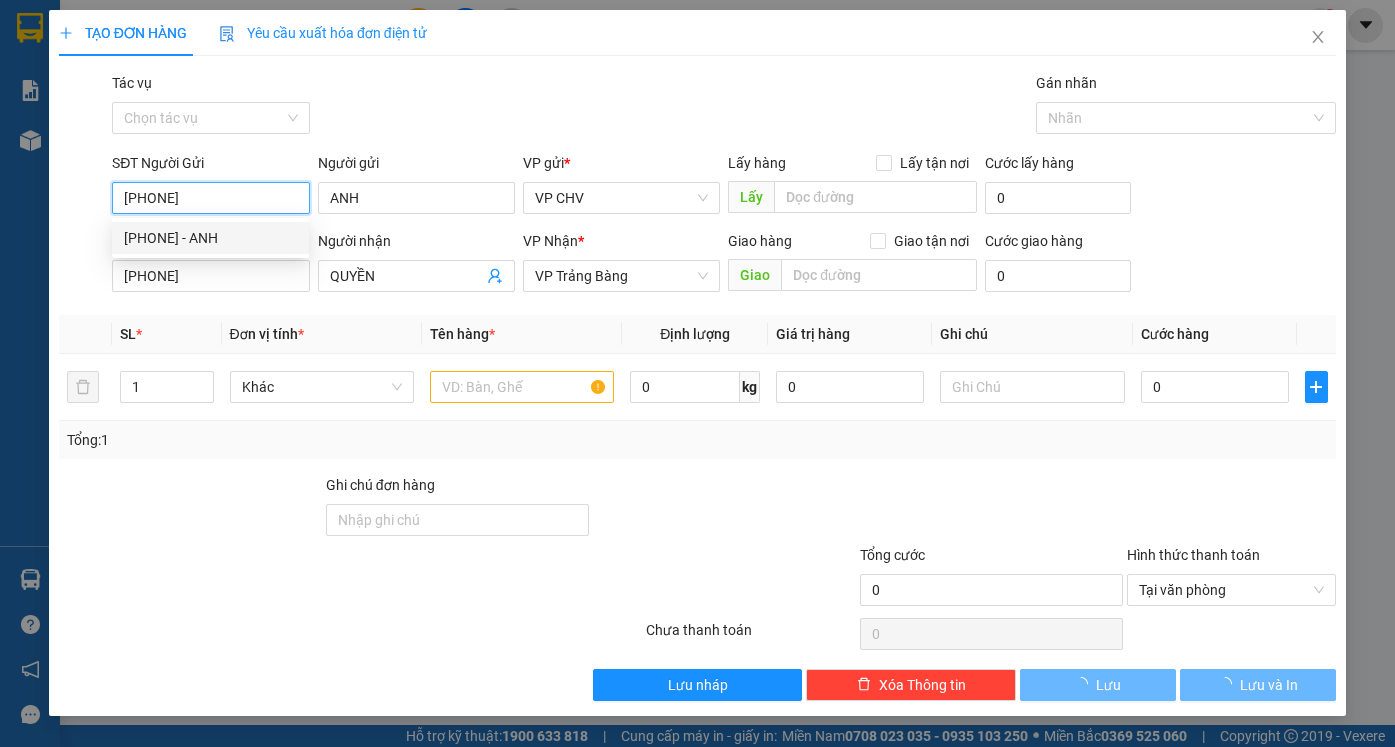 type on "20.000" 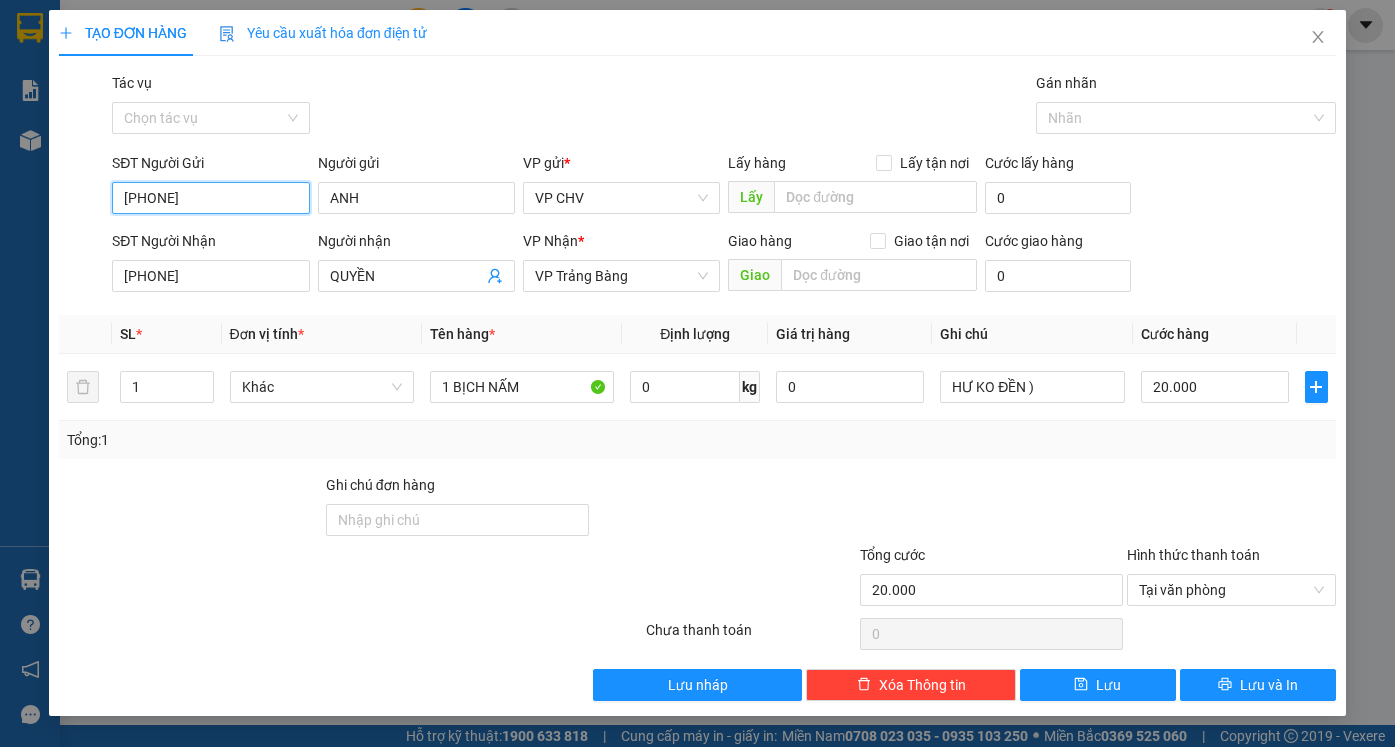 type on "[PHONE]" 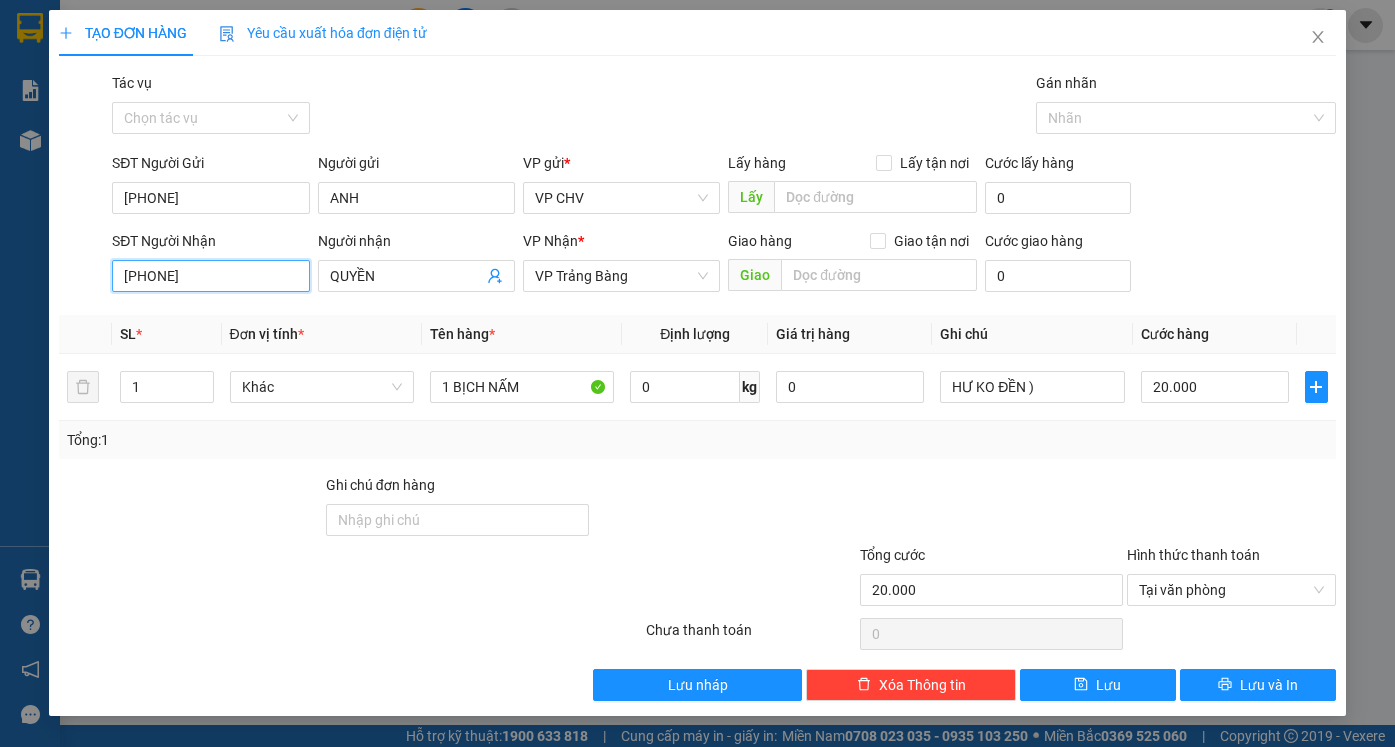 drag, startPoint x: 83, startPoint y: 280, endPoint x: 54, endPoint y: 280, distance: 29 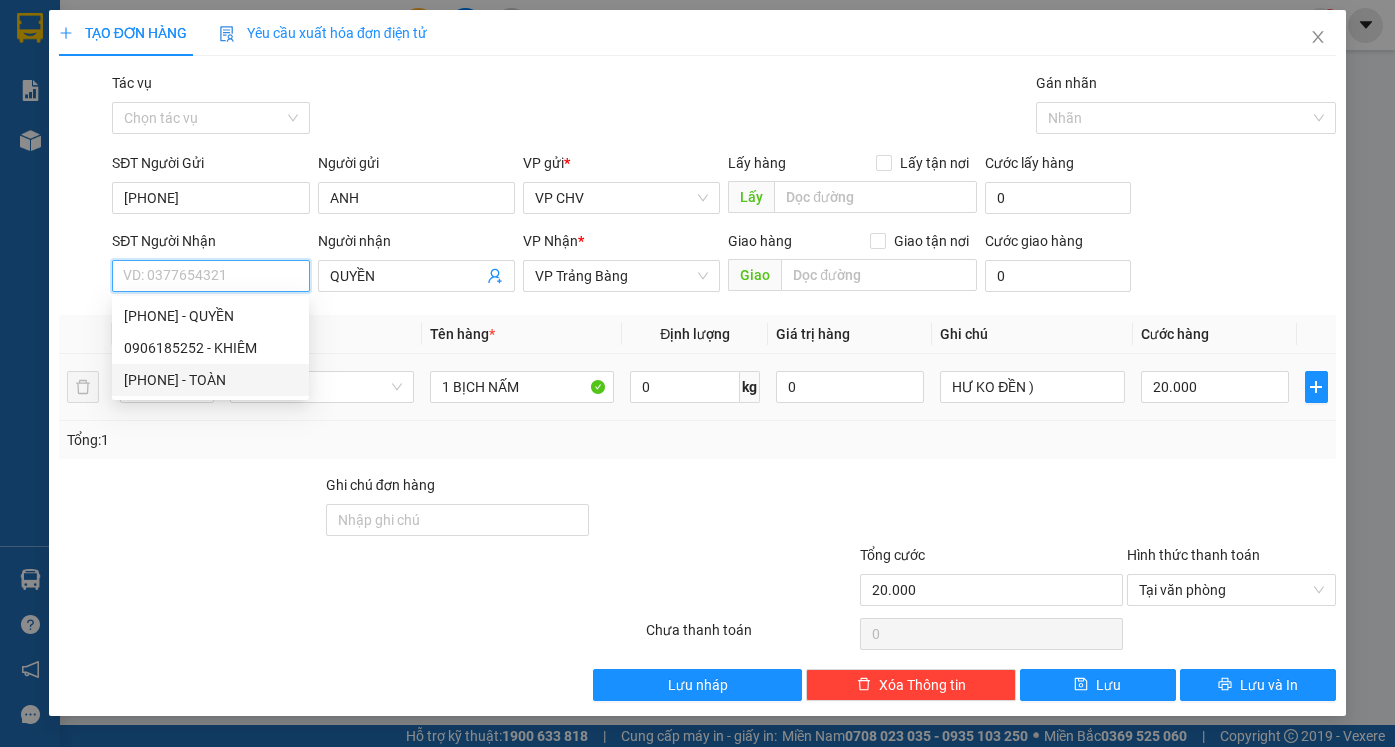 click on "[PHONE] - TOÀN" at bounding box center (210, 380) 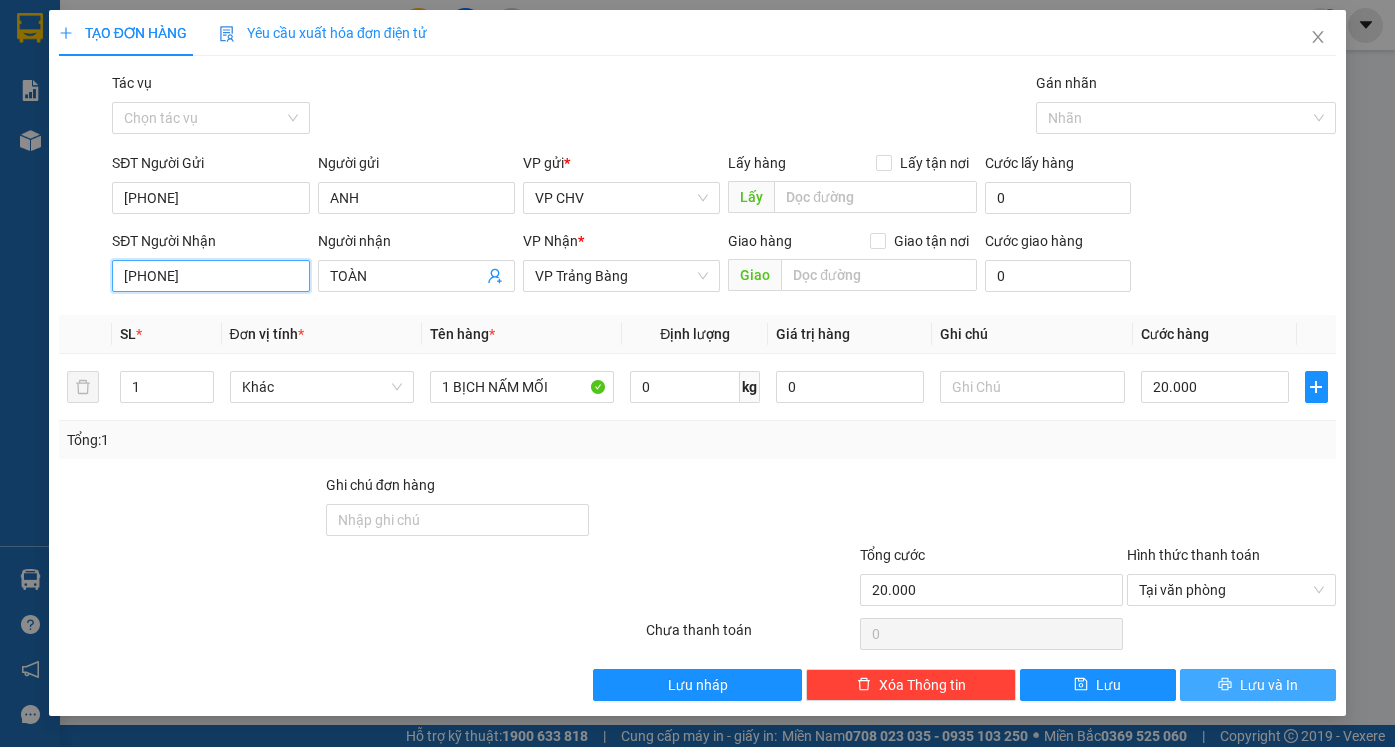 type on "[PHONE]" 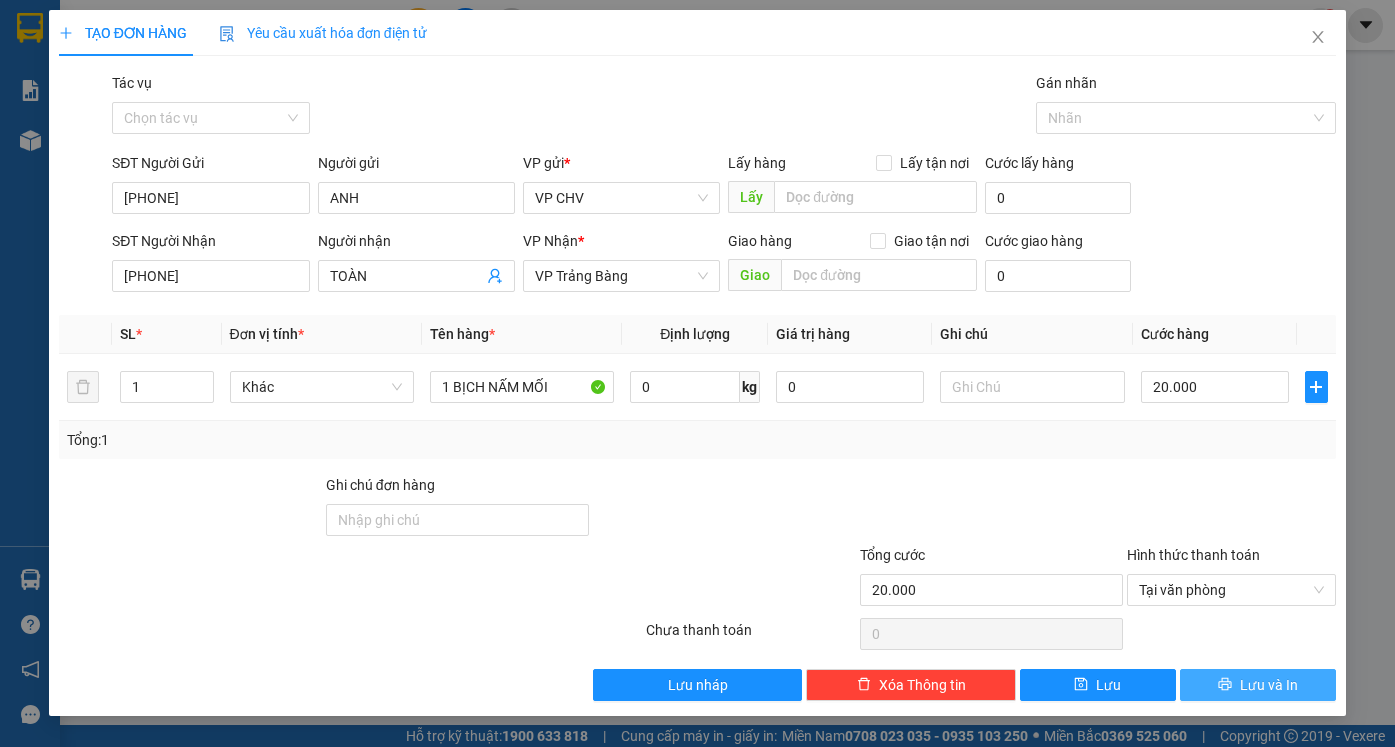 click on "Lưu và In" at bounding box center [1269, 685] 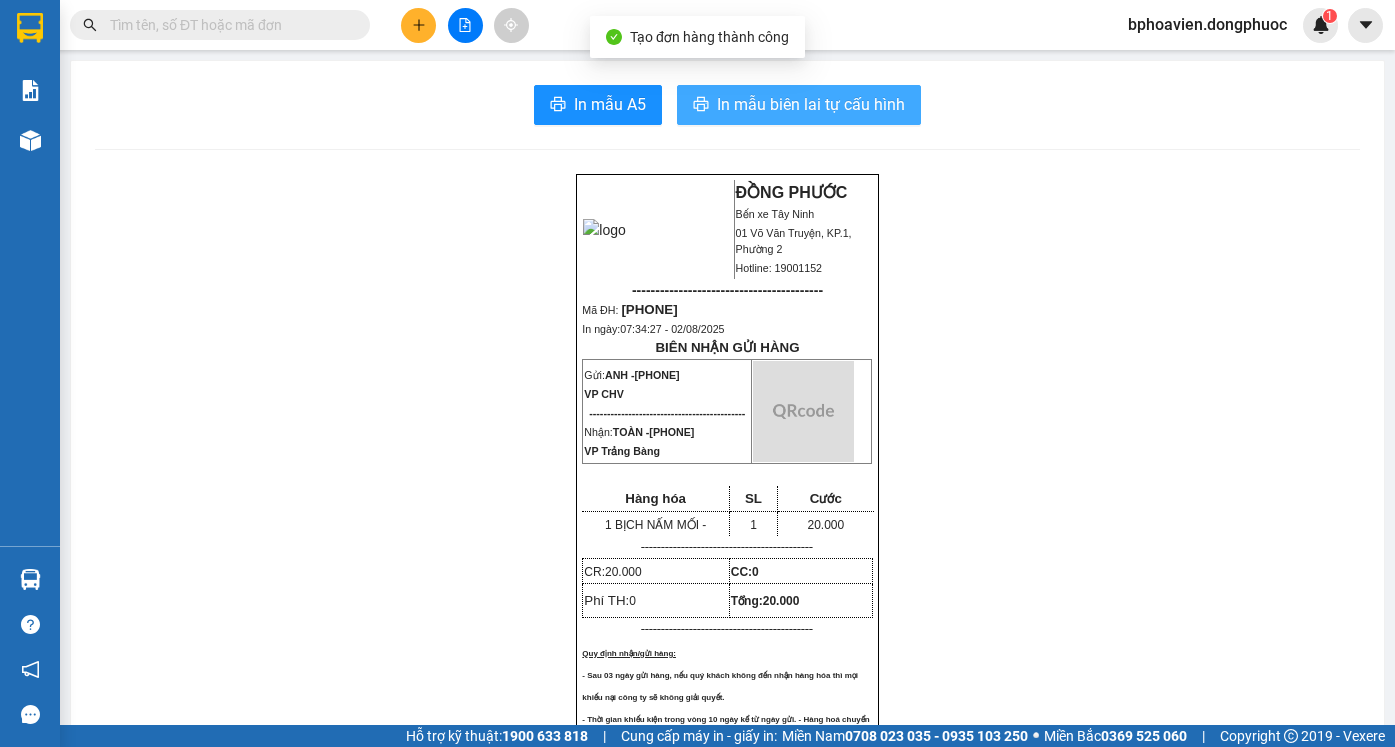 click on "In mẫu biên lai tự cấu hình" at bounding box center (811, 104) 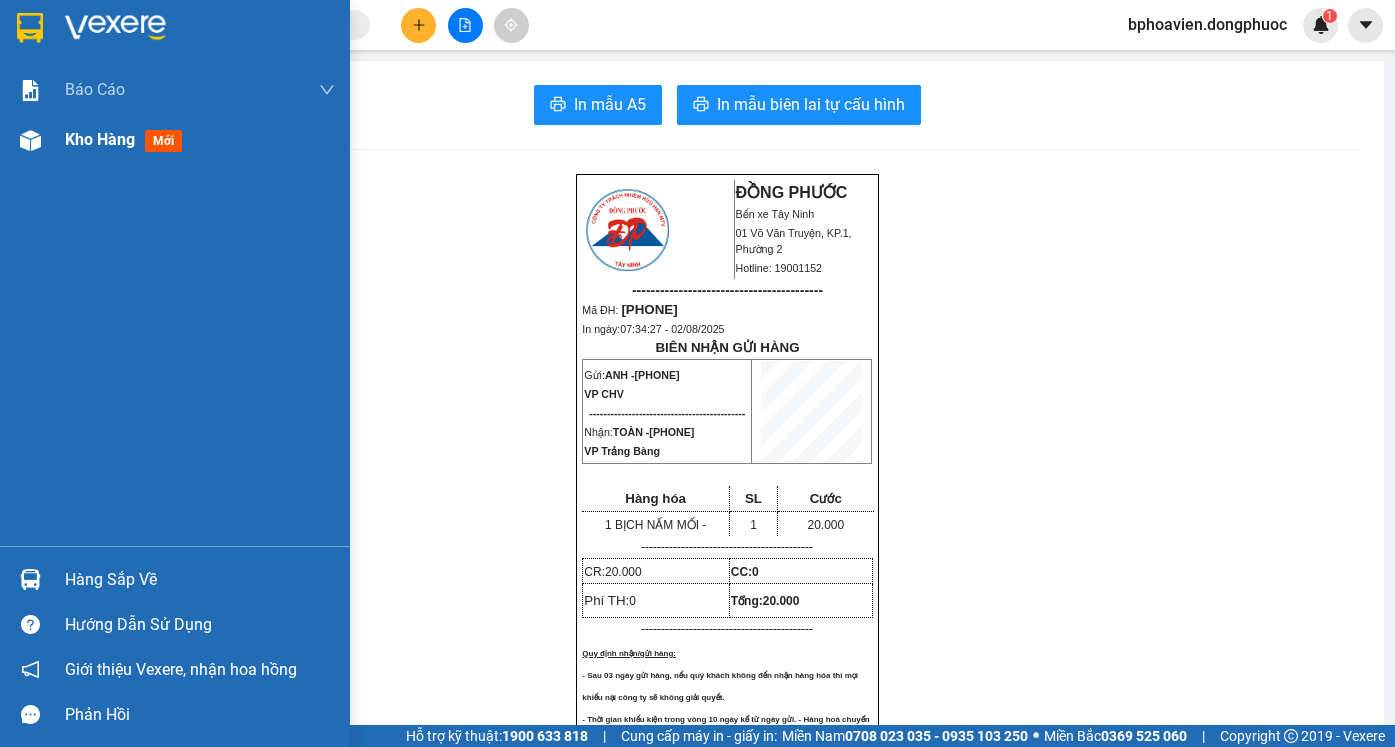 click on "Kho hàng" at bounding box center (100, 139) 